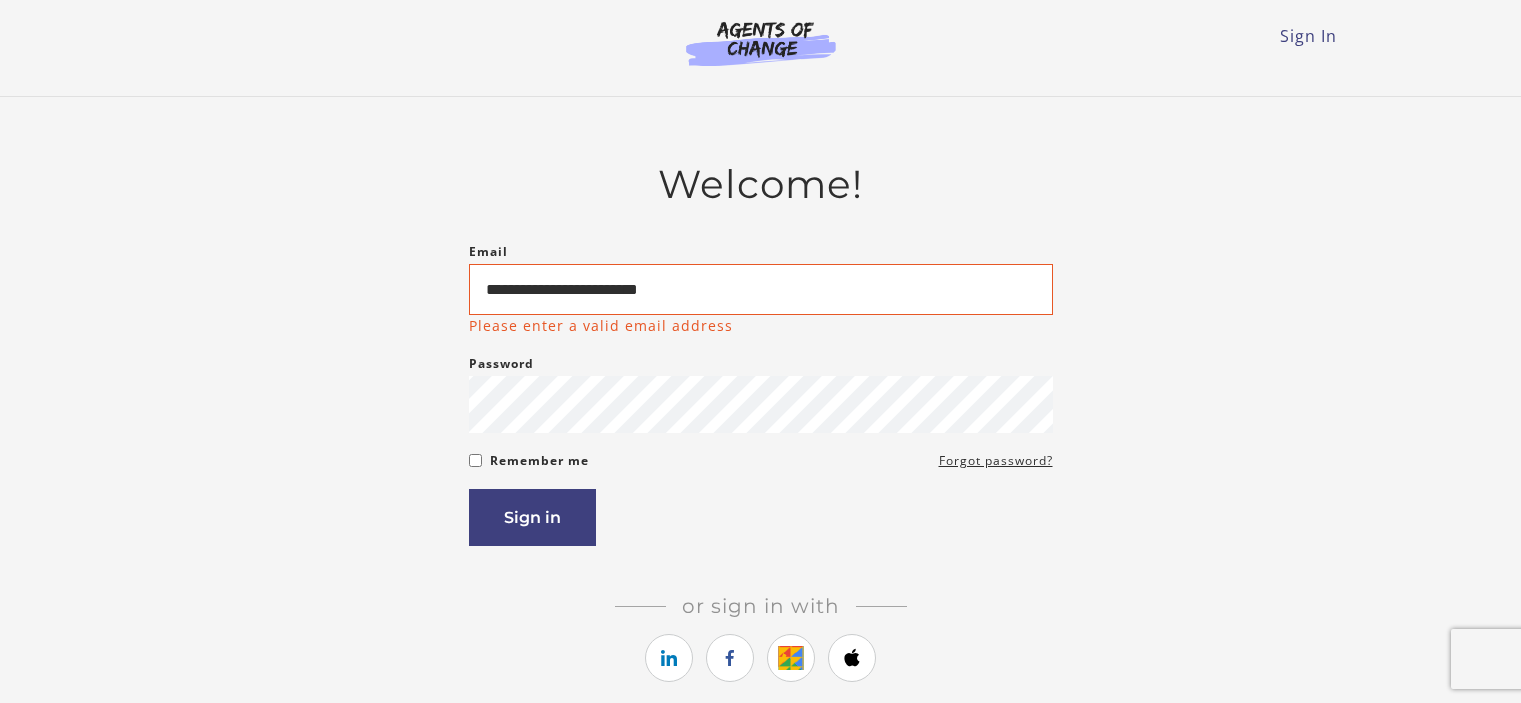 scroll, scrollTop: 0, scrollLeft: 0, axis: both 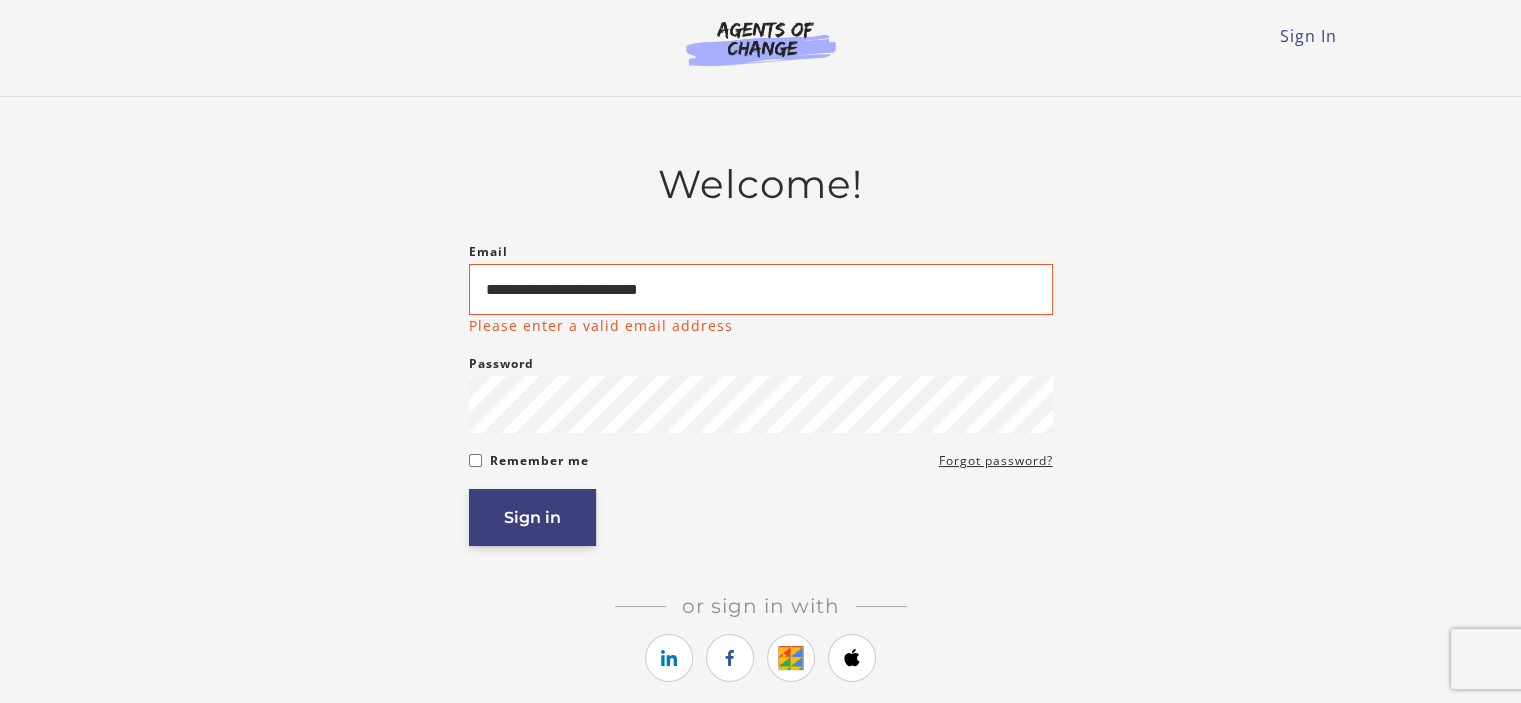 click on "Sign in" at bounding box center [532, 517] 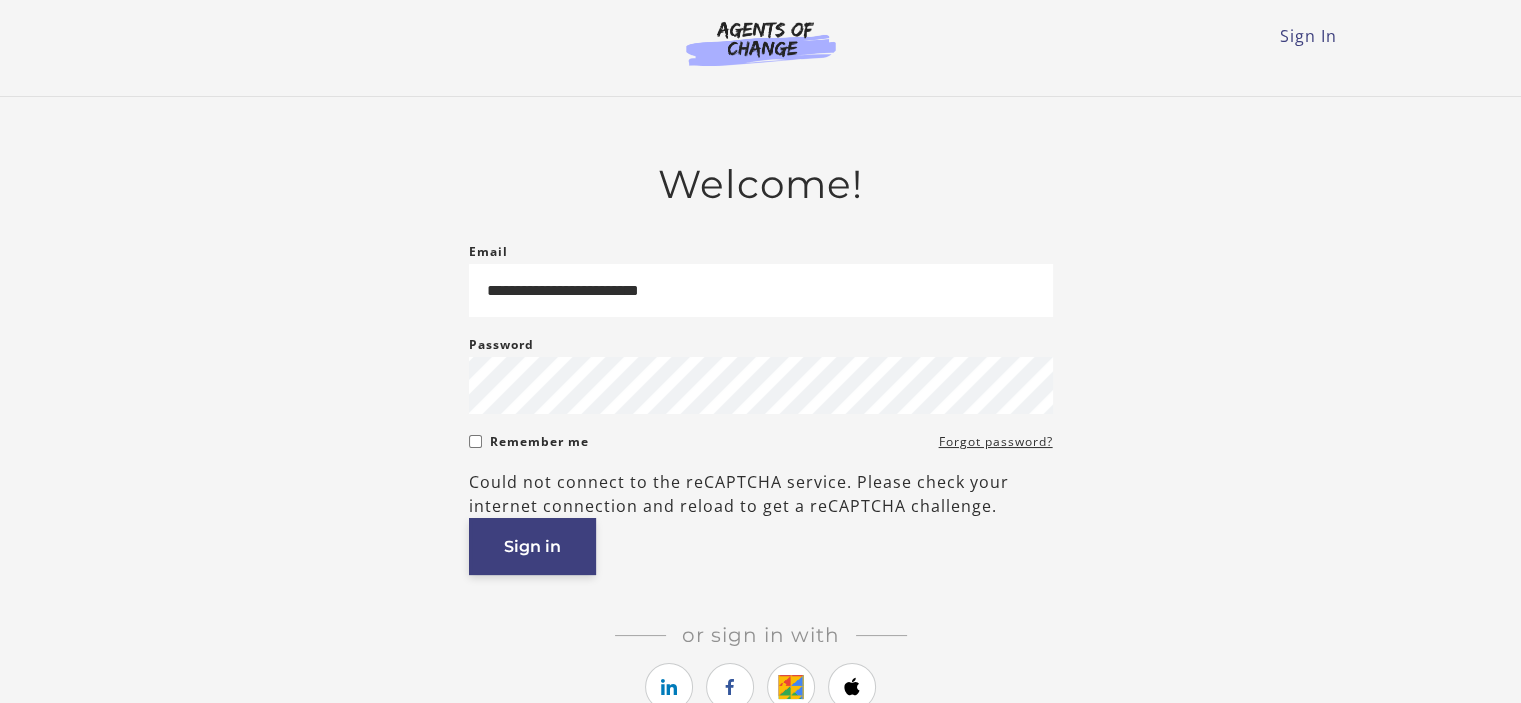 click on "Sign in" at bounding box center (532, 546) 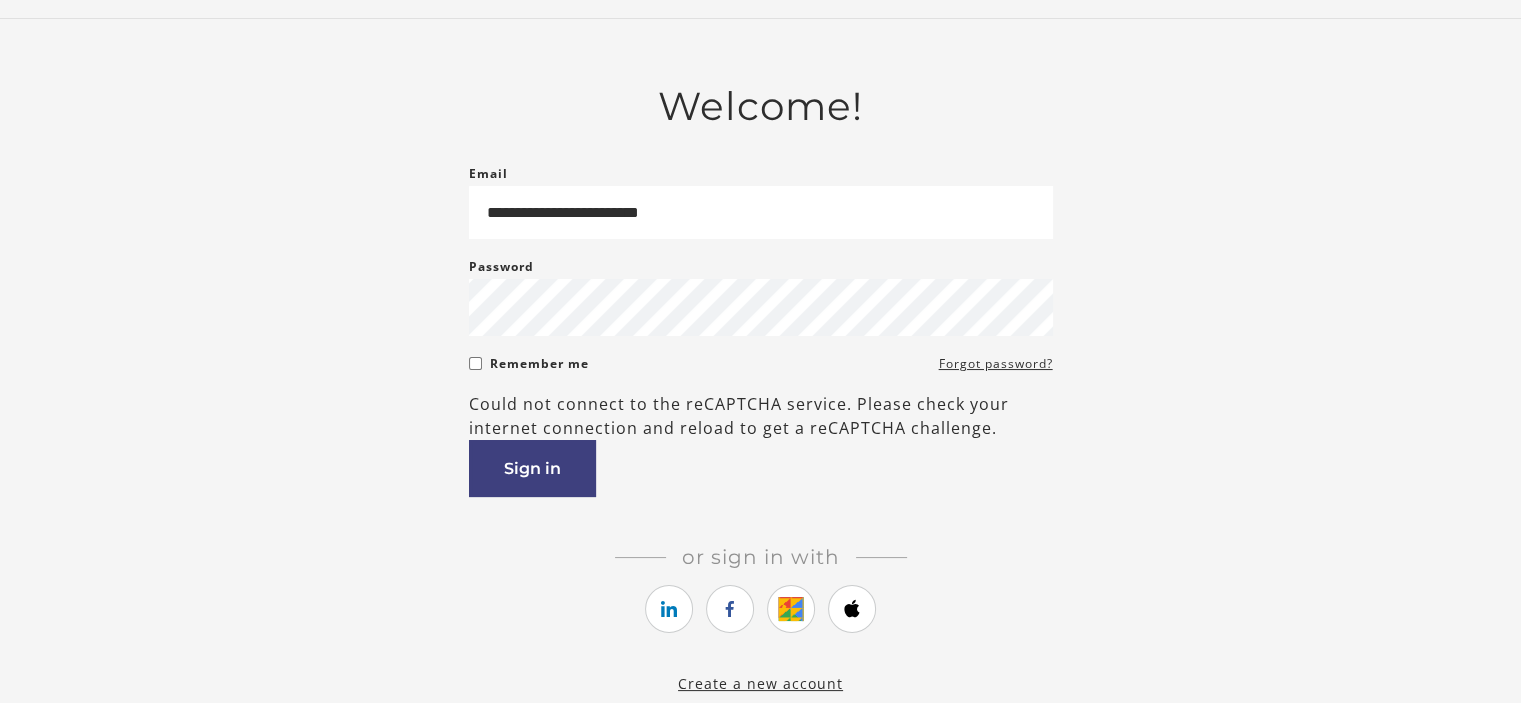 scroll, scrollTop: 0, scrollLeft: 0, axis: both 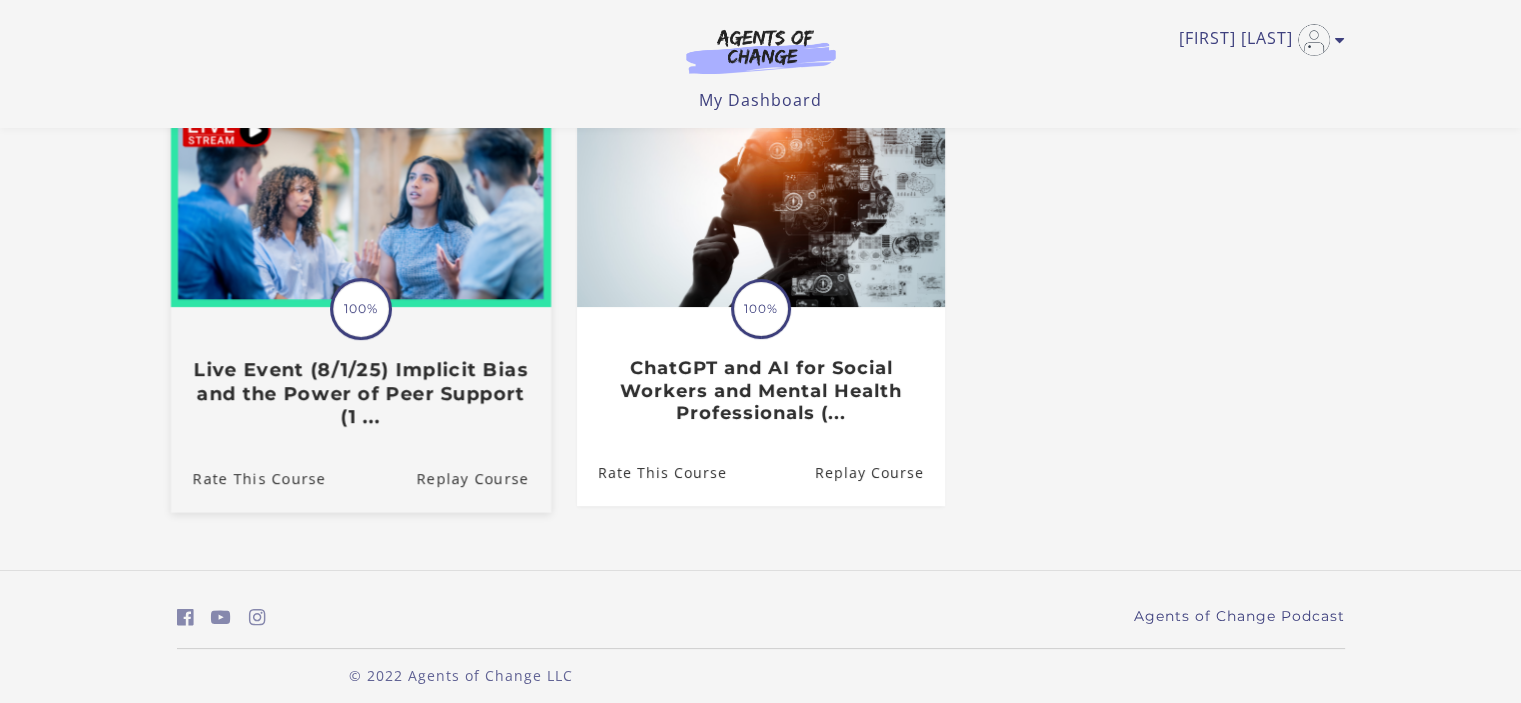 click on "Live Event (8/1/25) Implicit Bias and the Power of Peer Support (1 ..." at bounding box center [360, 394] 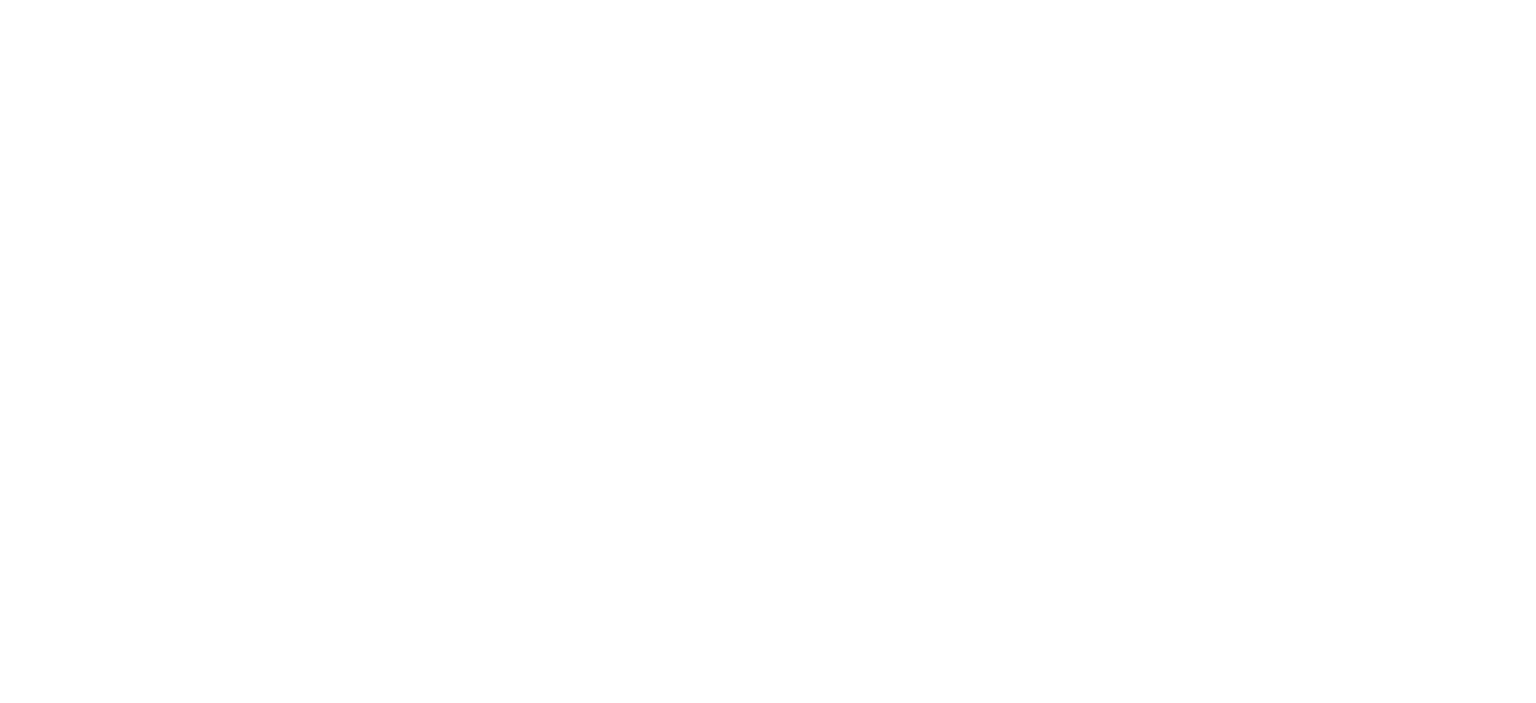 scroll, scrollTop: 0, scrollLeft: 0, axis: both 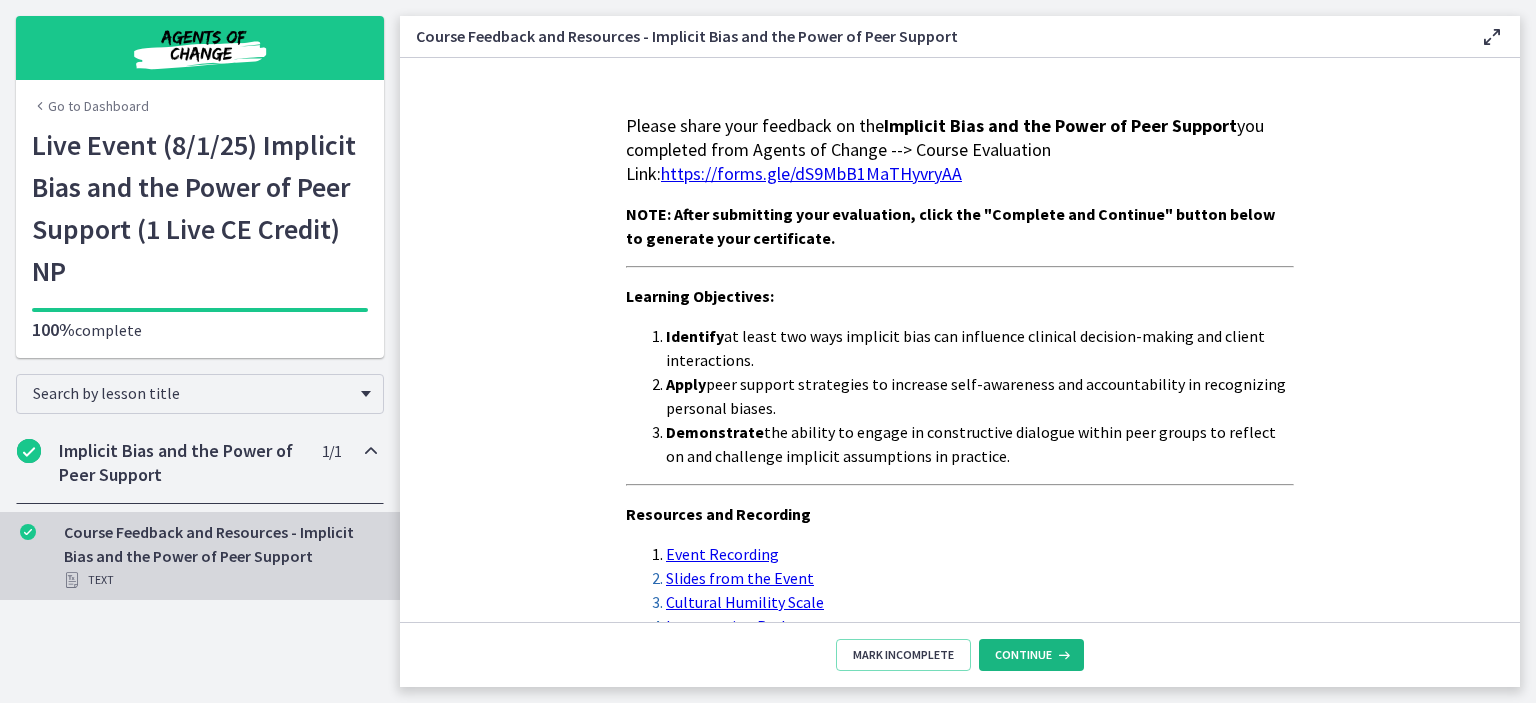 click on "Continue" at bounding box center [1023, 655] 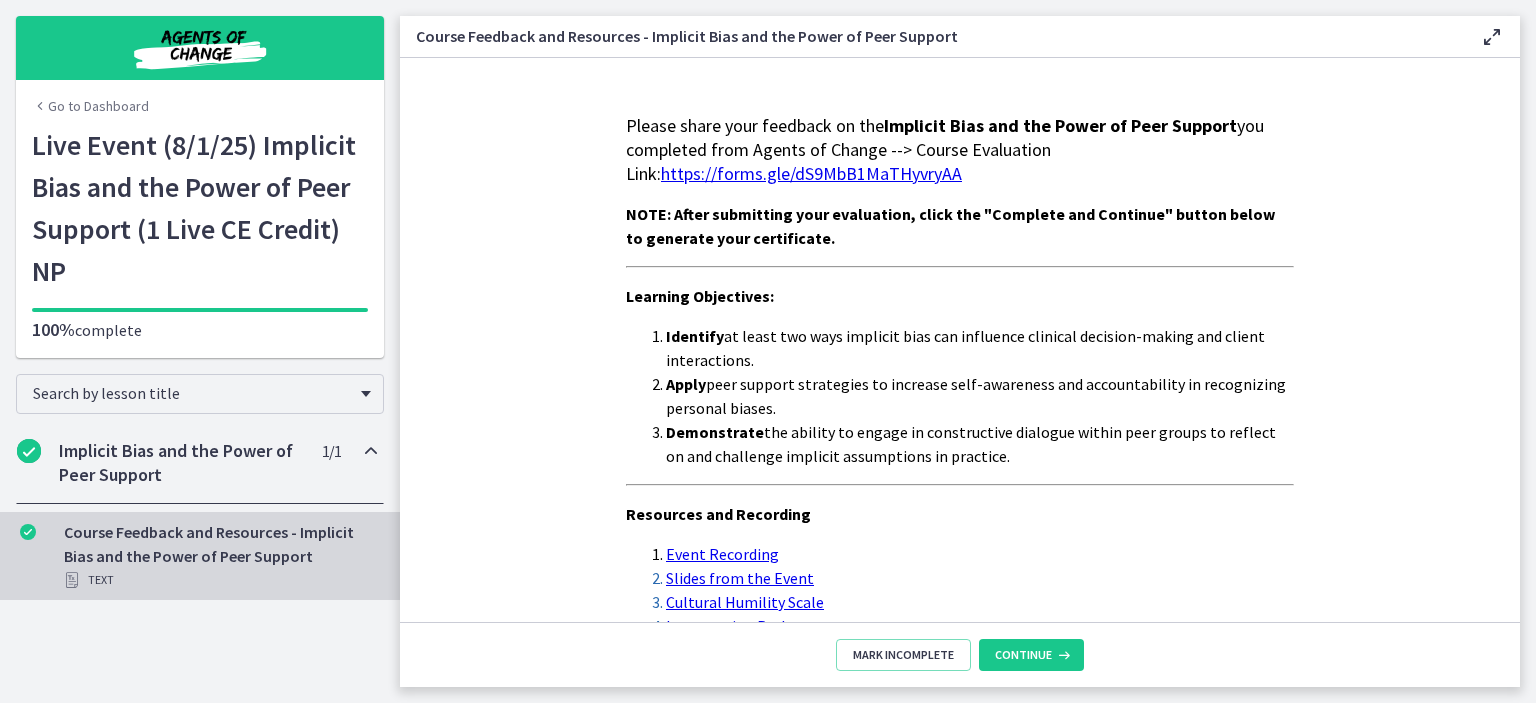 click on "Cultural Humility Scale" at bounding box center [745, 602] 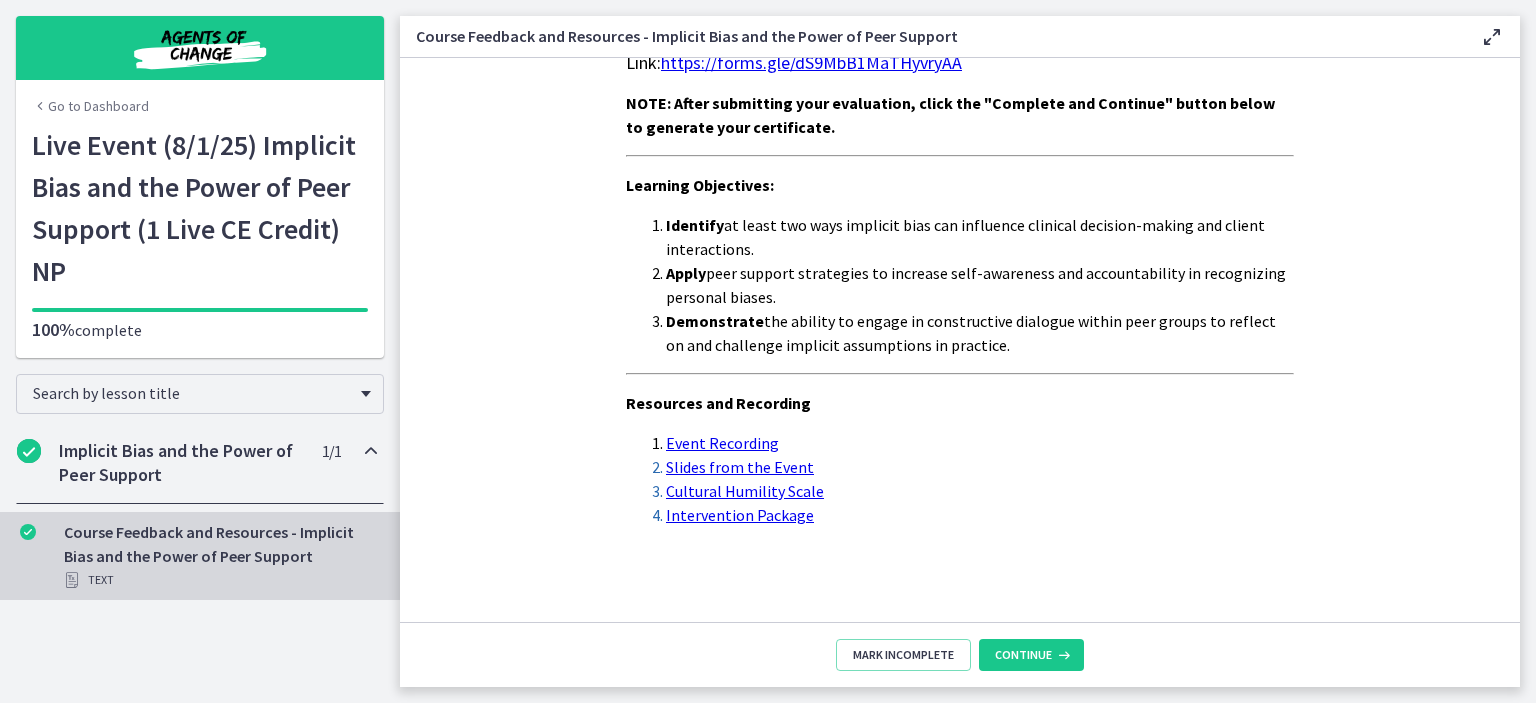 scroll, scrollTop: 112, scrollLeft: 0, axis: vertical 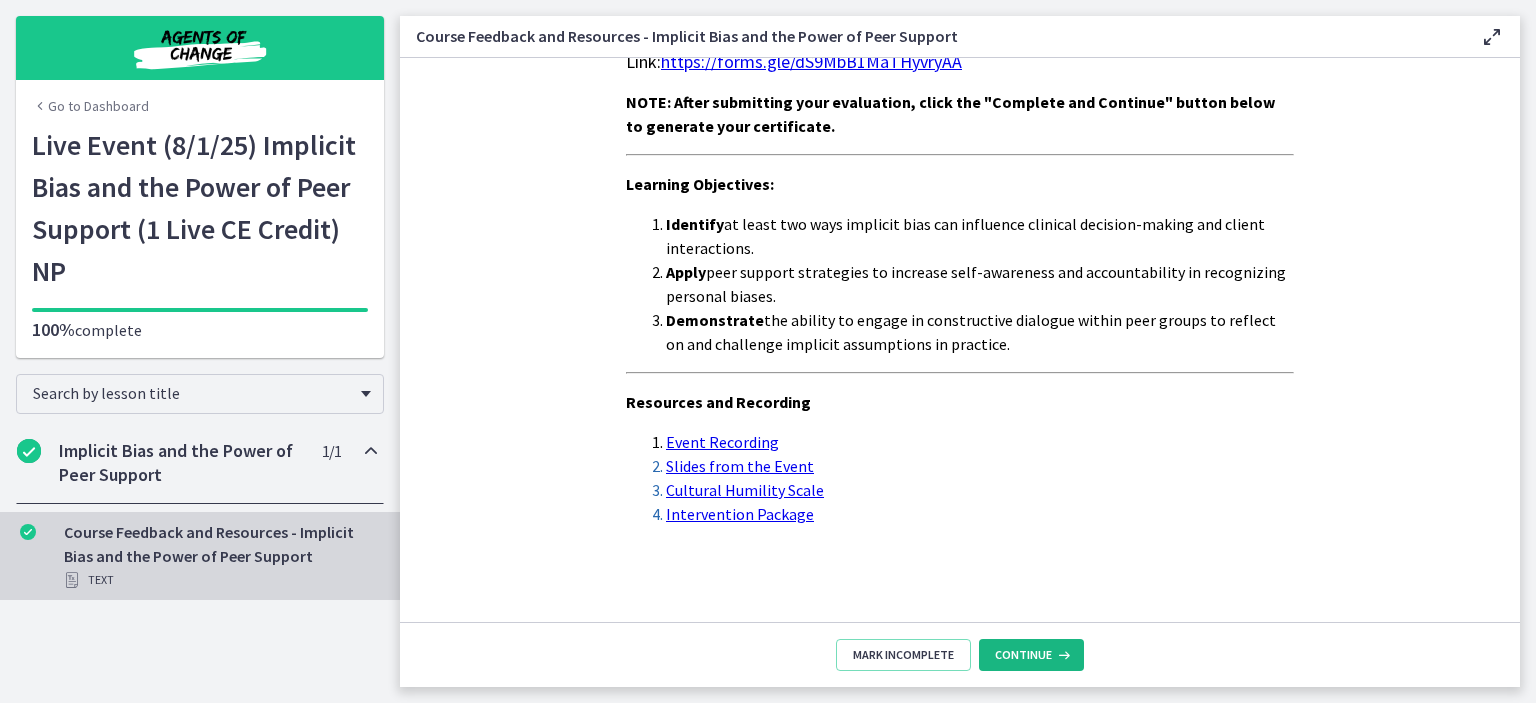 click at bounding box center (1062, 655) 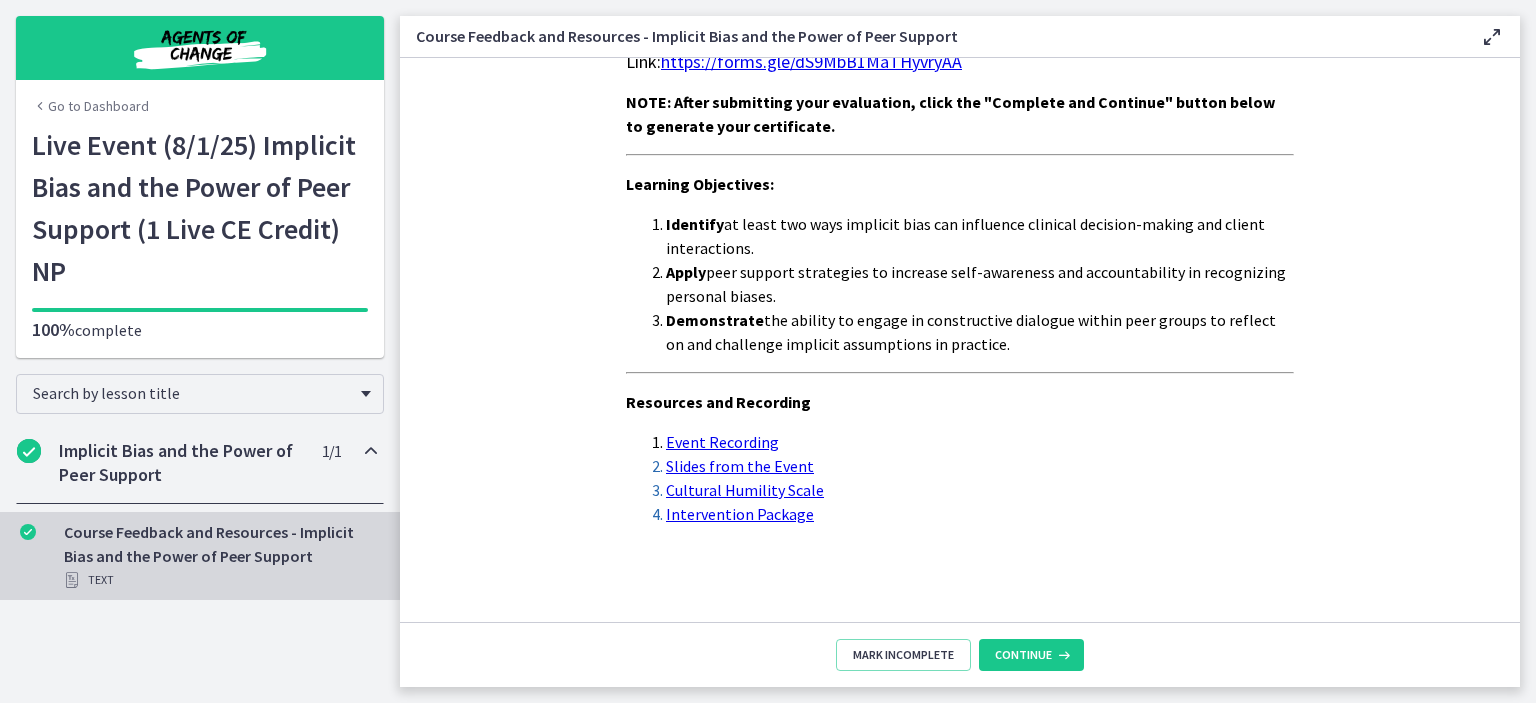 click on "Intervention Package" at bounding box center (740, 514) 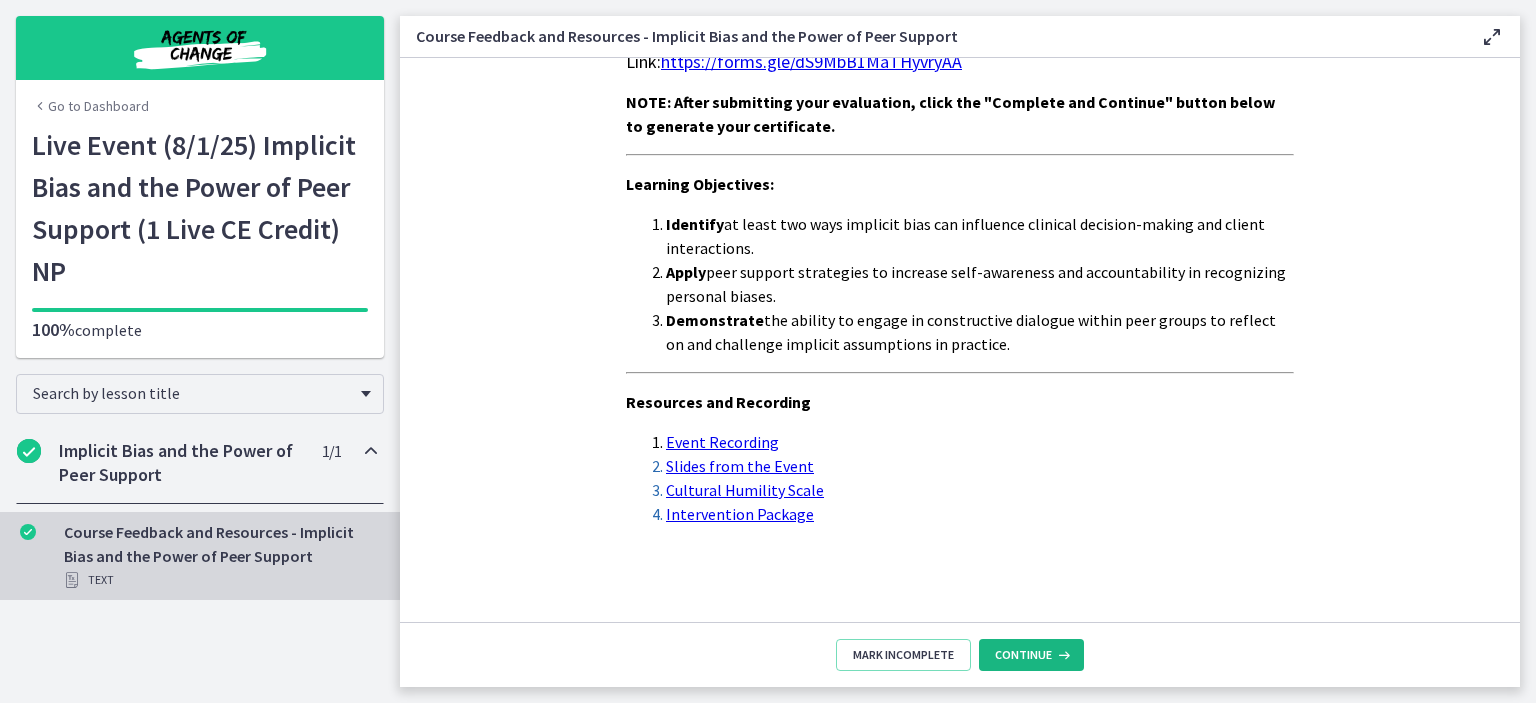 click on "Continue" at bounding box center (1023, 655) 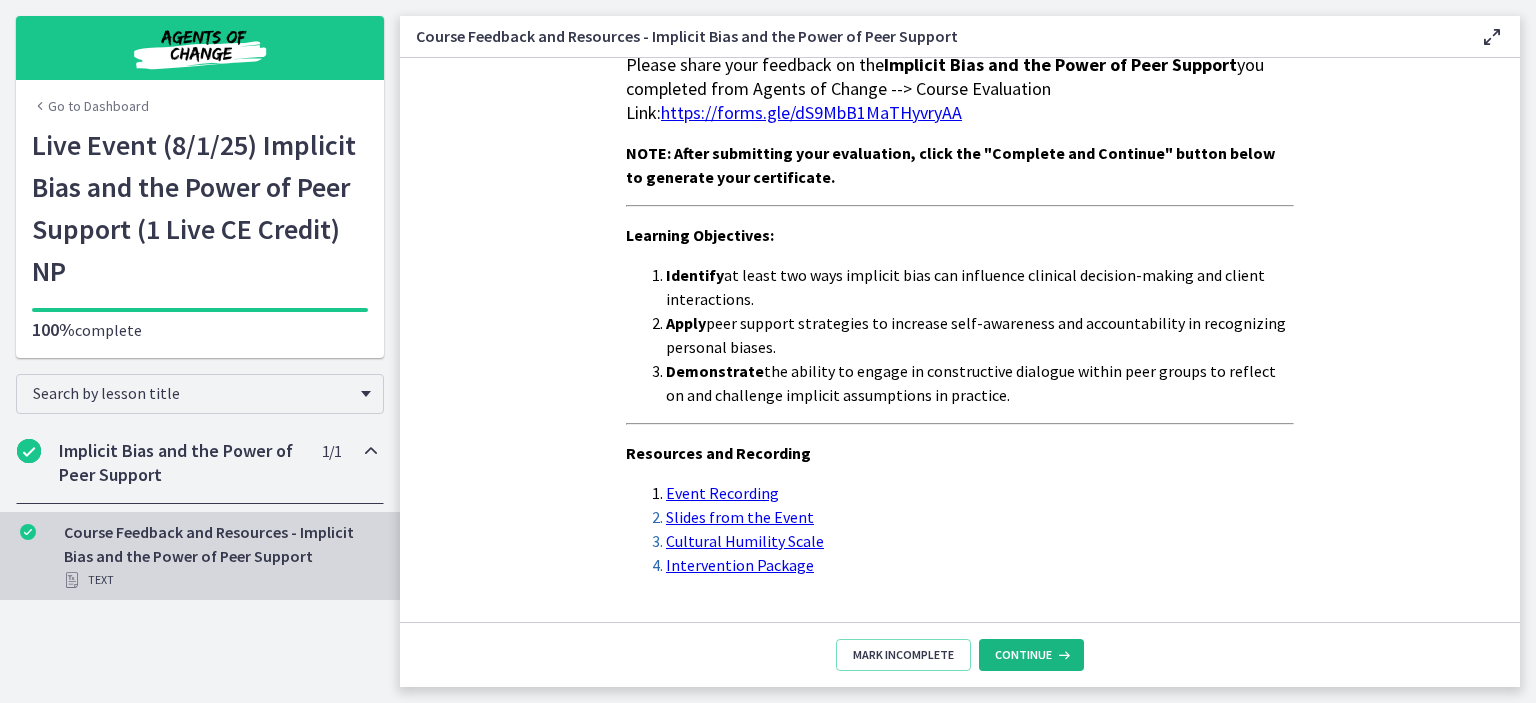 scroll, scrollTop: 0, scrollLeft: 0, axis: both 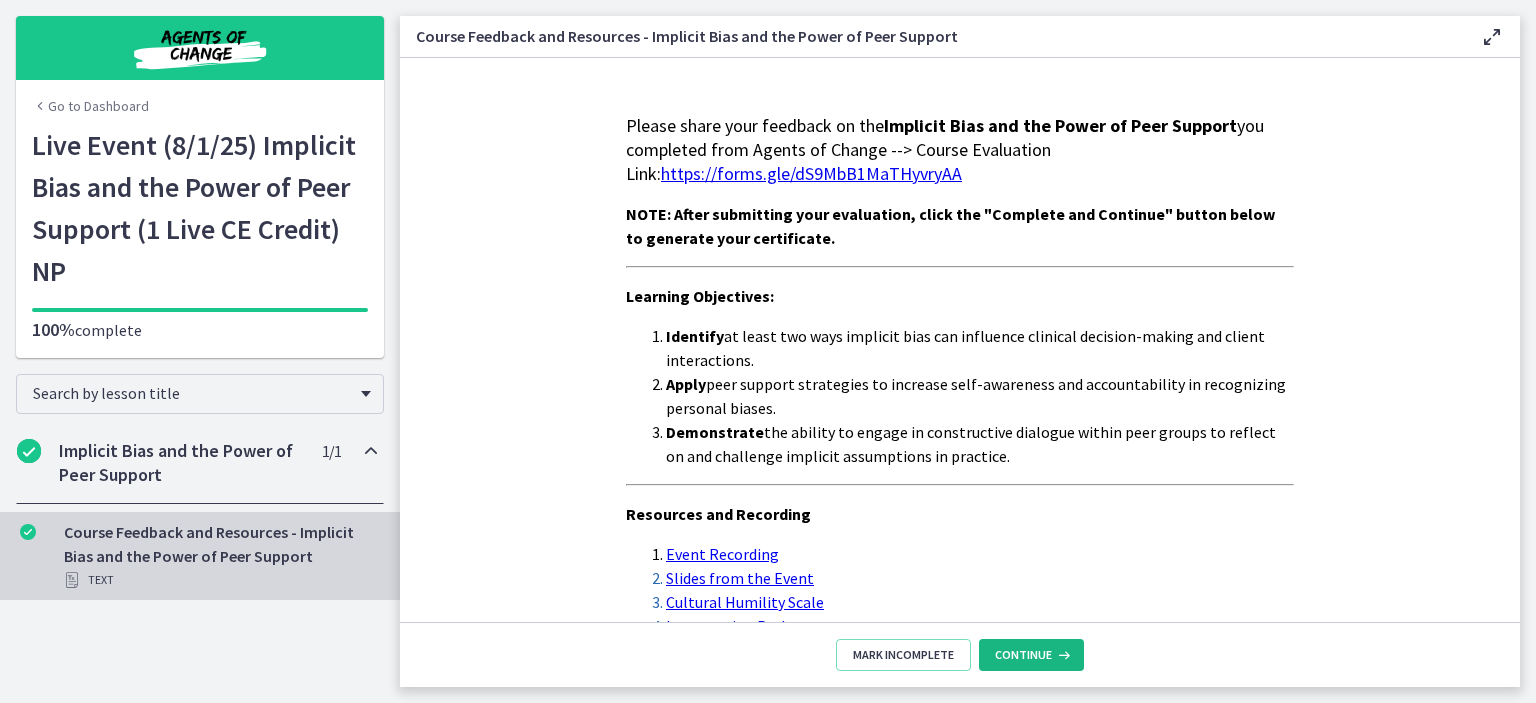 click on "Continue" at bounding box center [1023, 655] 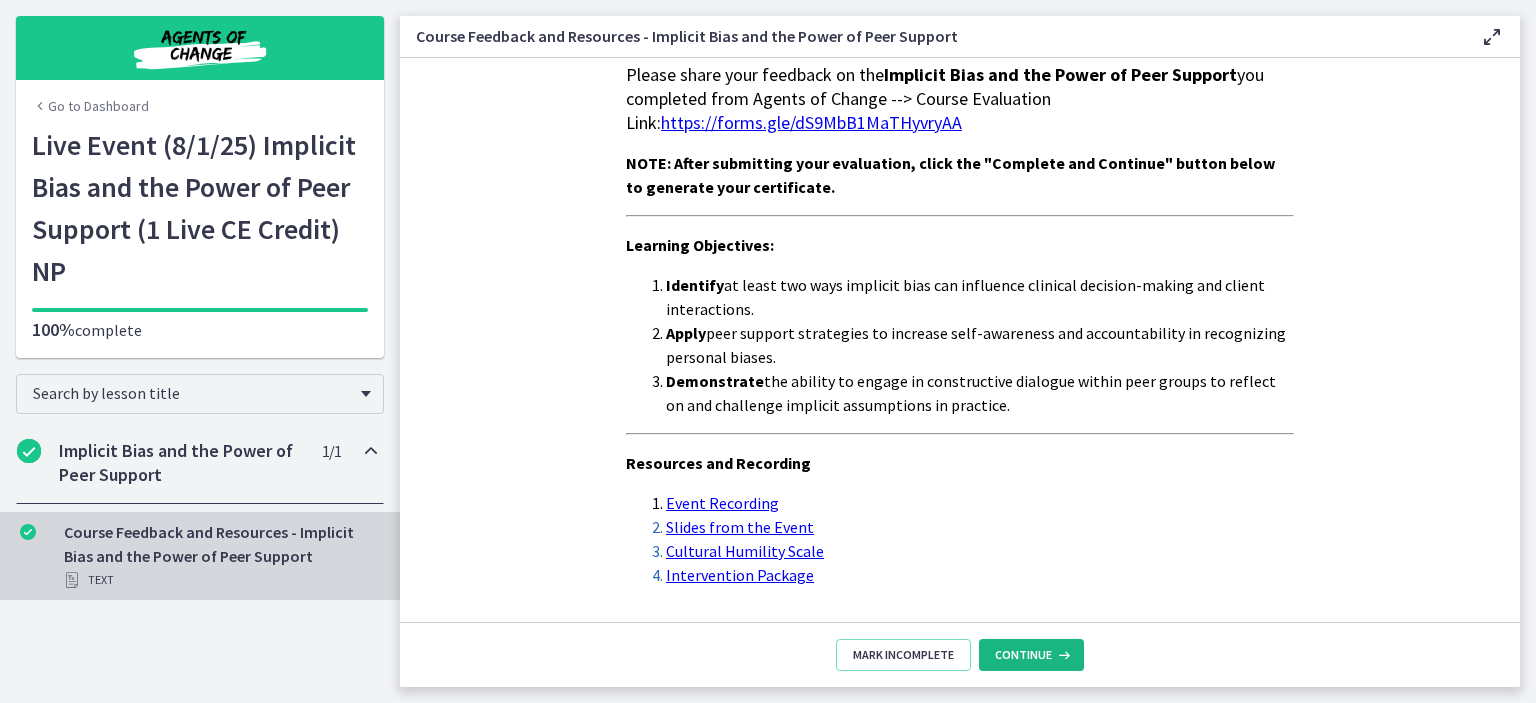 scroll, scrollTop: 0, scrollLeft: 0, axis: both 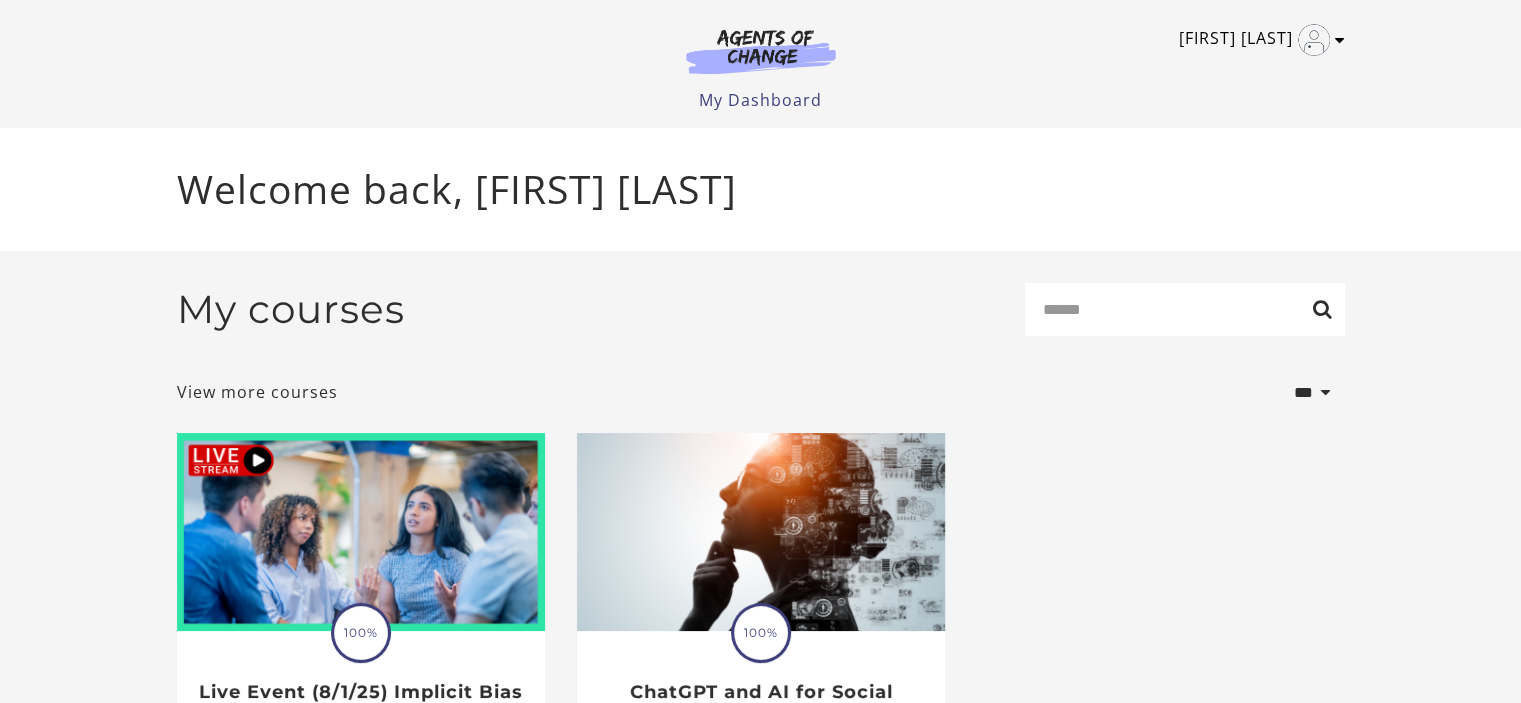 click on "Ashley  P" at bounding box center [1257, 40] 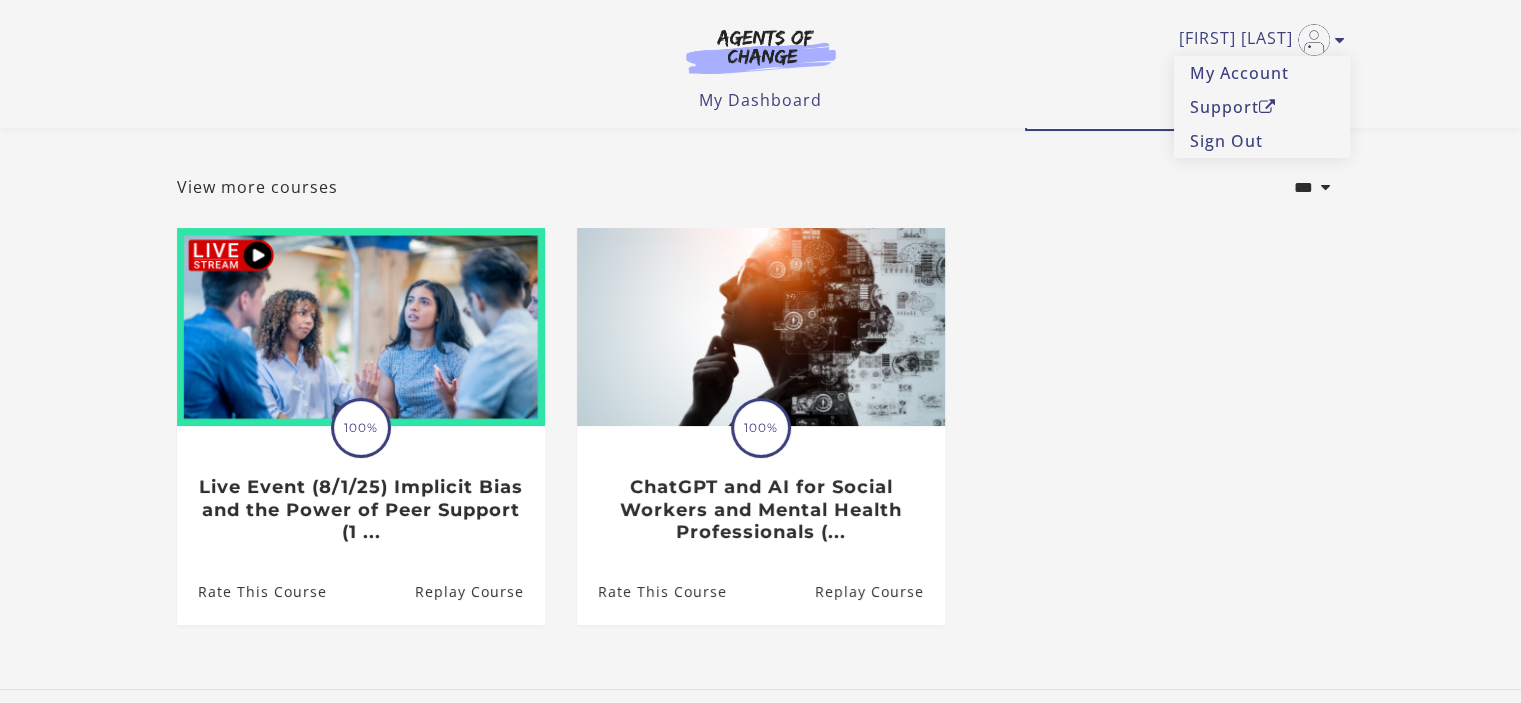 scroll, scrollTop: 0, scrollLeft: 0, axis: both 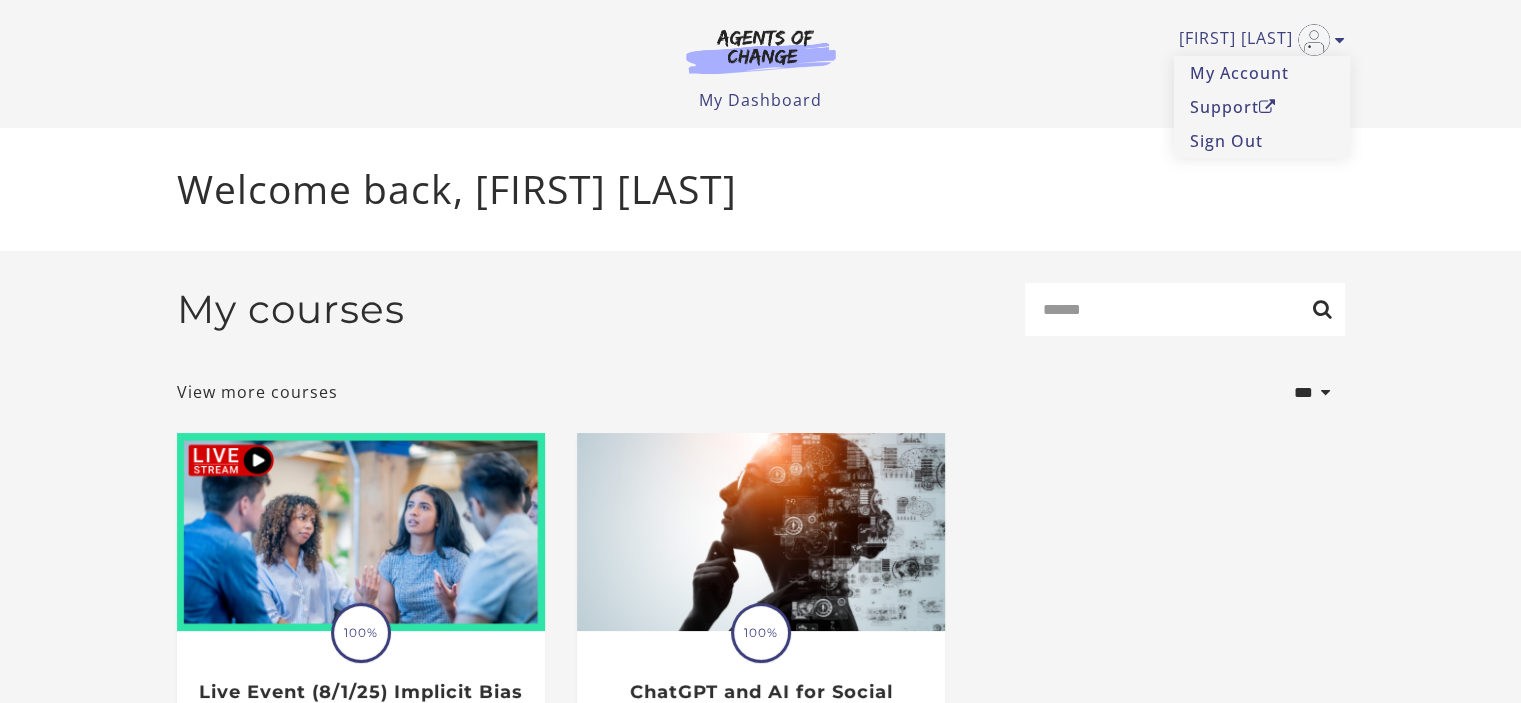 click on "Translation missing: en.liquid.partials.dashboard_course_card.progress_description: 100%
100%
Live Event (8/1/25) Implicit Bias and the Power of Peer Support (1 ...
Rate This Course
Replay Course
Translation missing: en.liquid.partials.dashboard_course_card.progress_description: 100%" at bounding box center [761, 647] 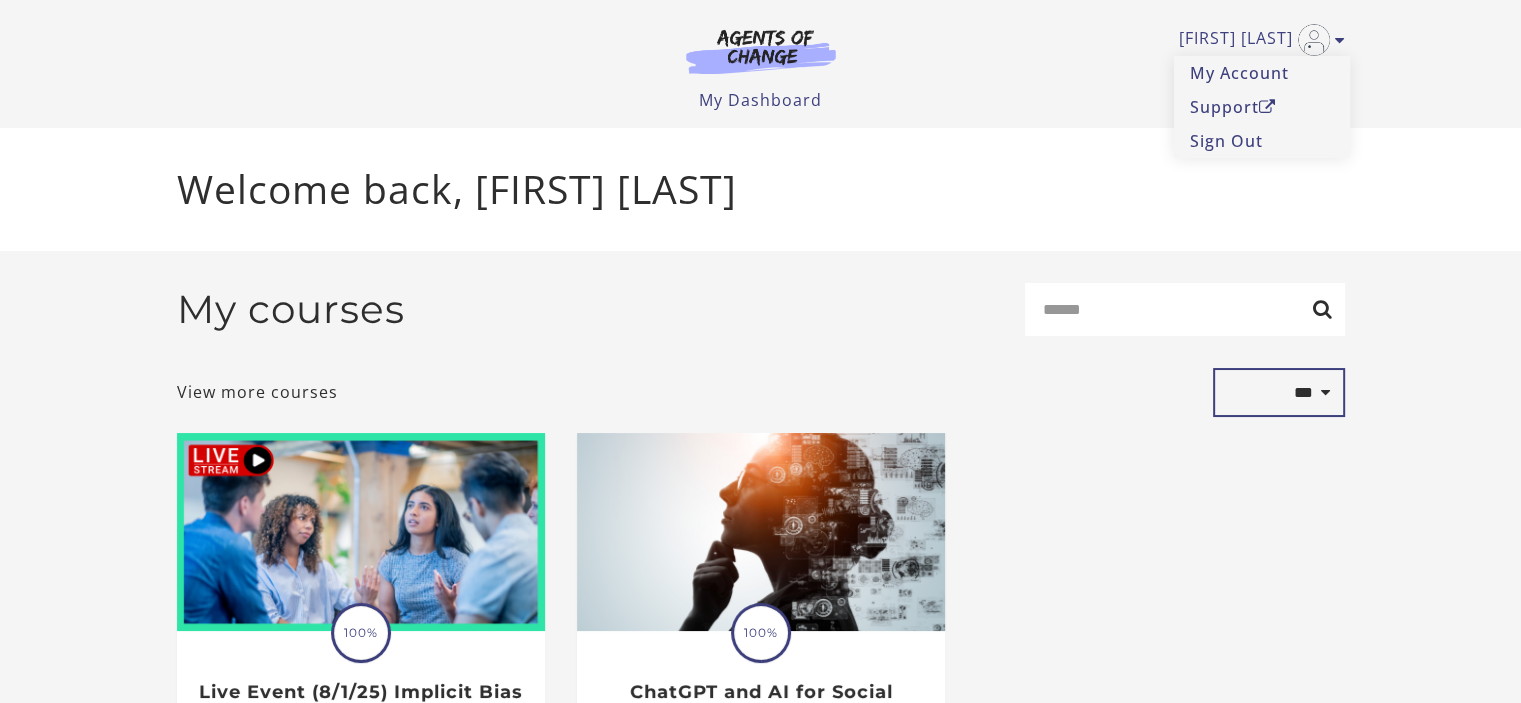 click on "**********" at bounding box center (1279, 393) 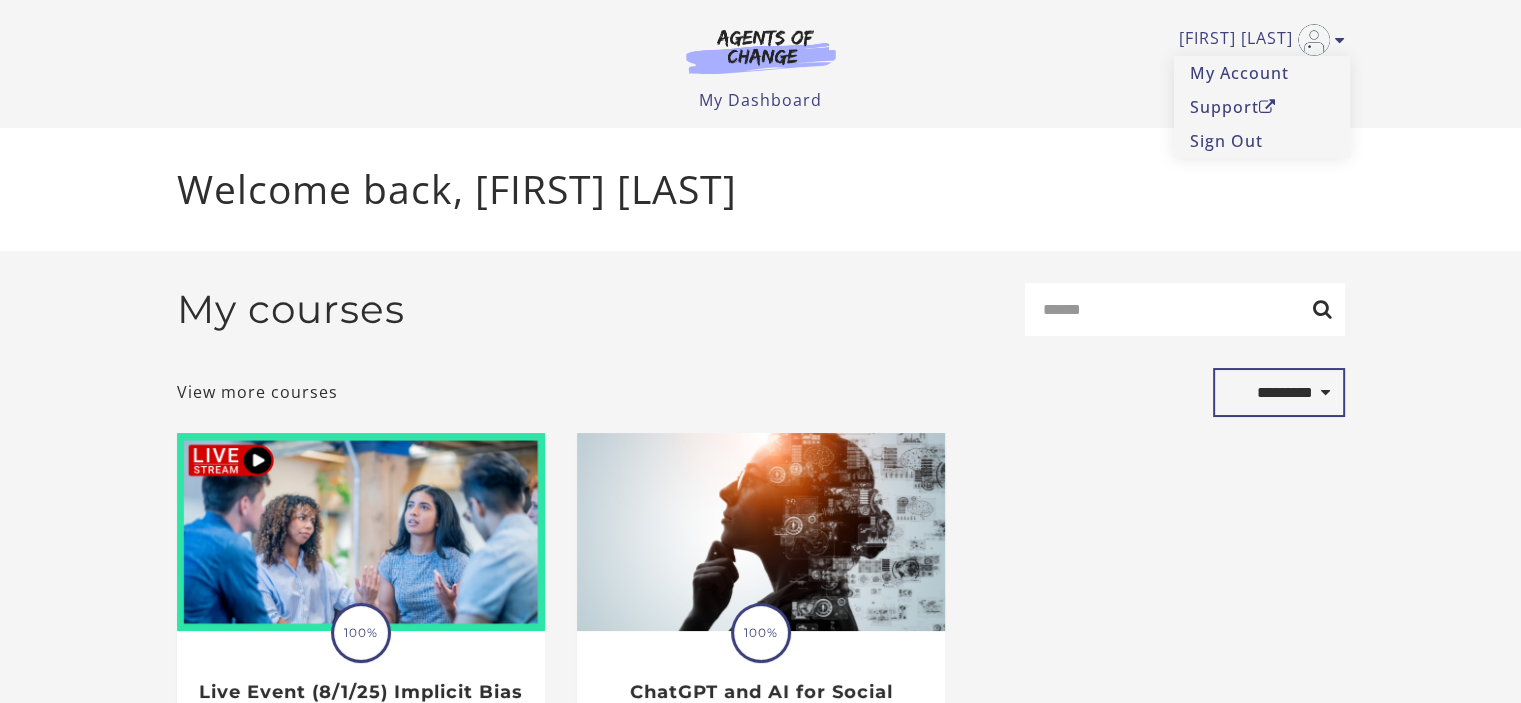 click on "**********" at bounding box center (1279, 393) 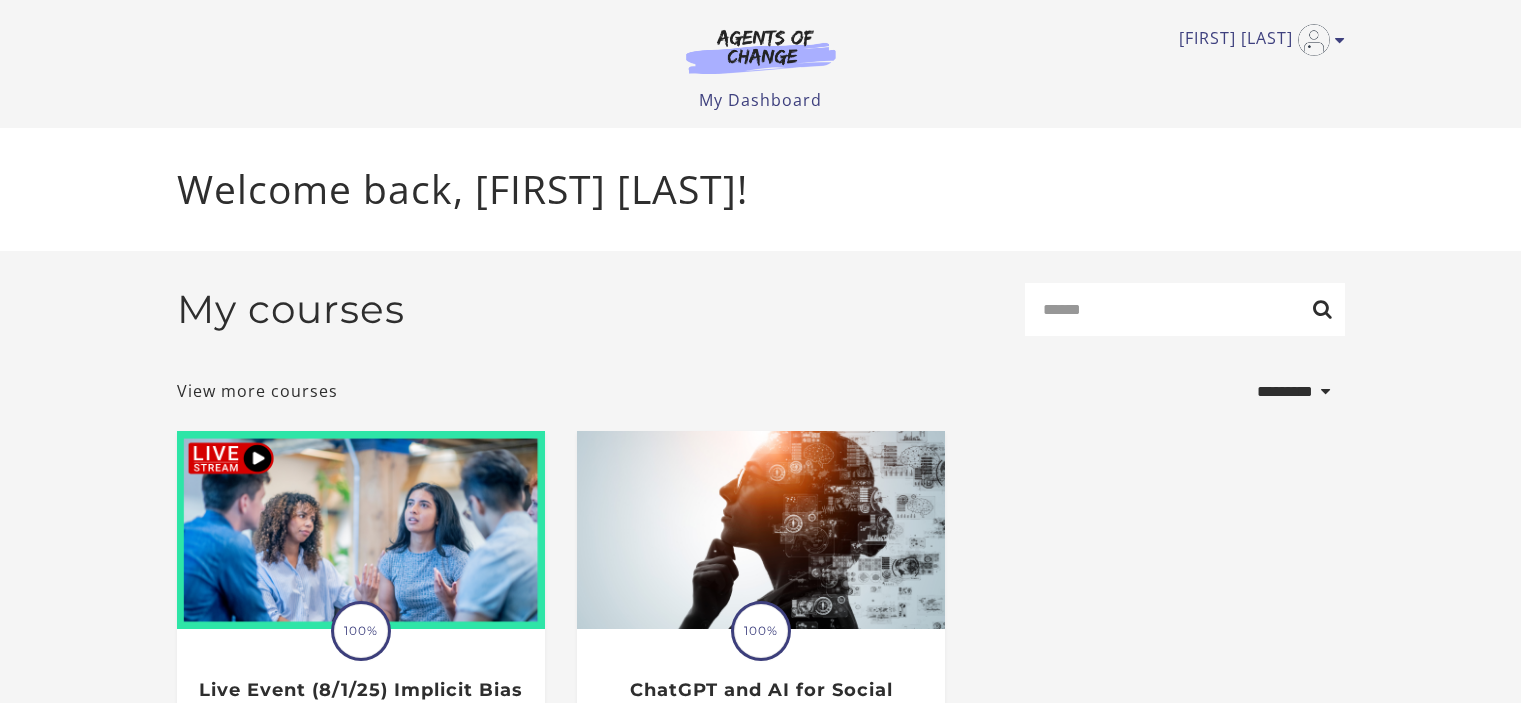 select on "*********" 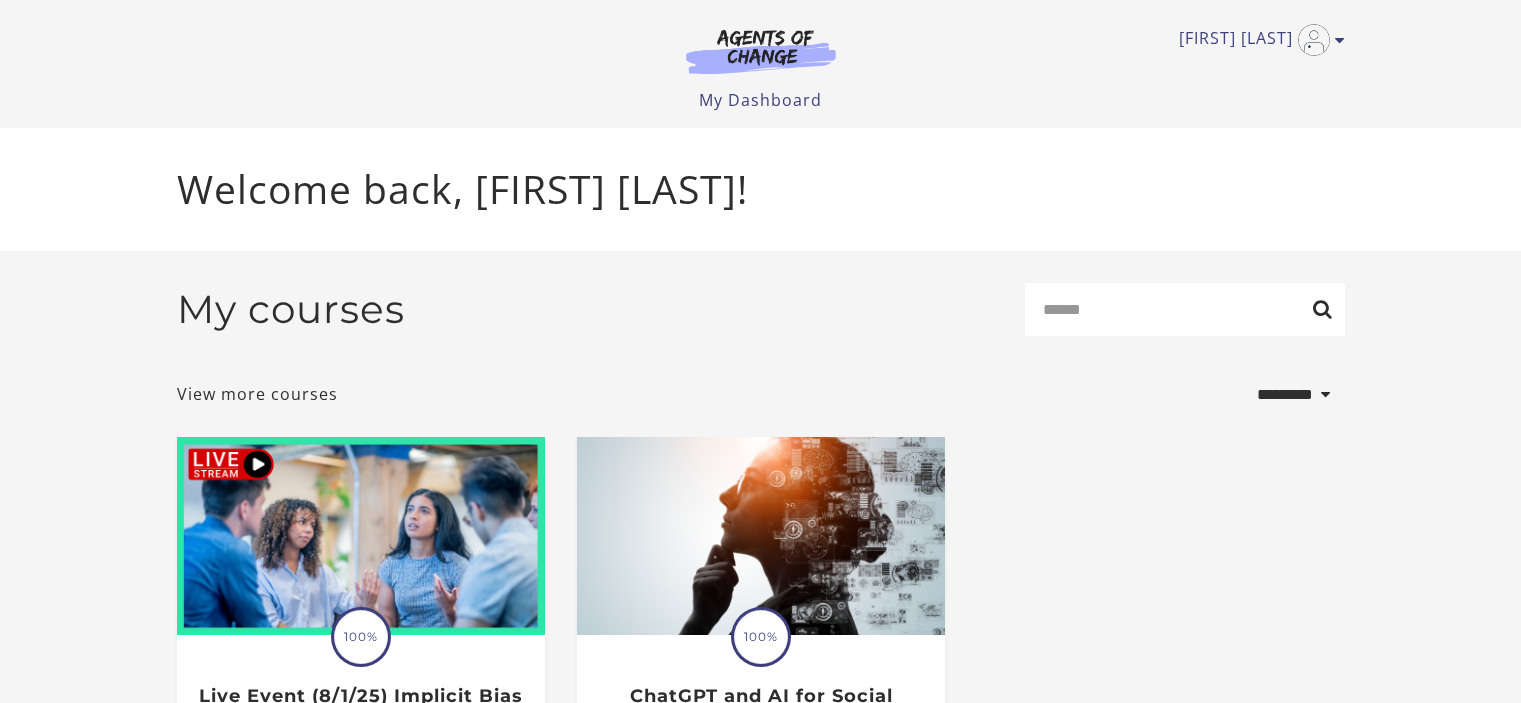 scroll, scrollTop: 0, scrollLeft: 0, axis: both 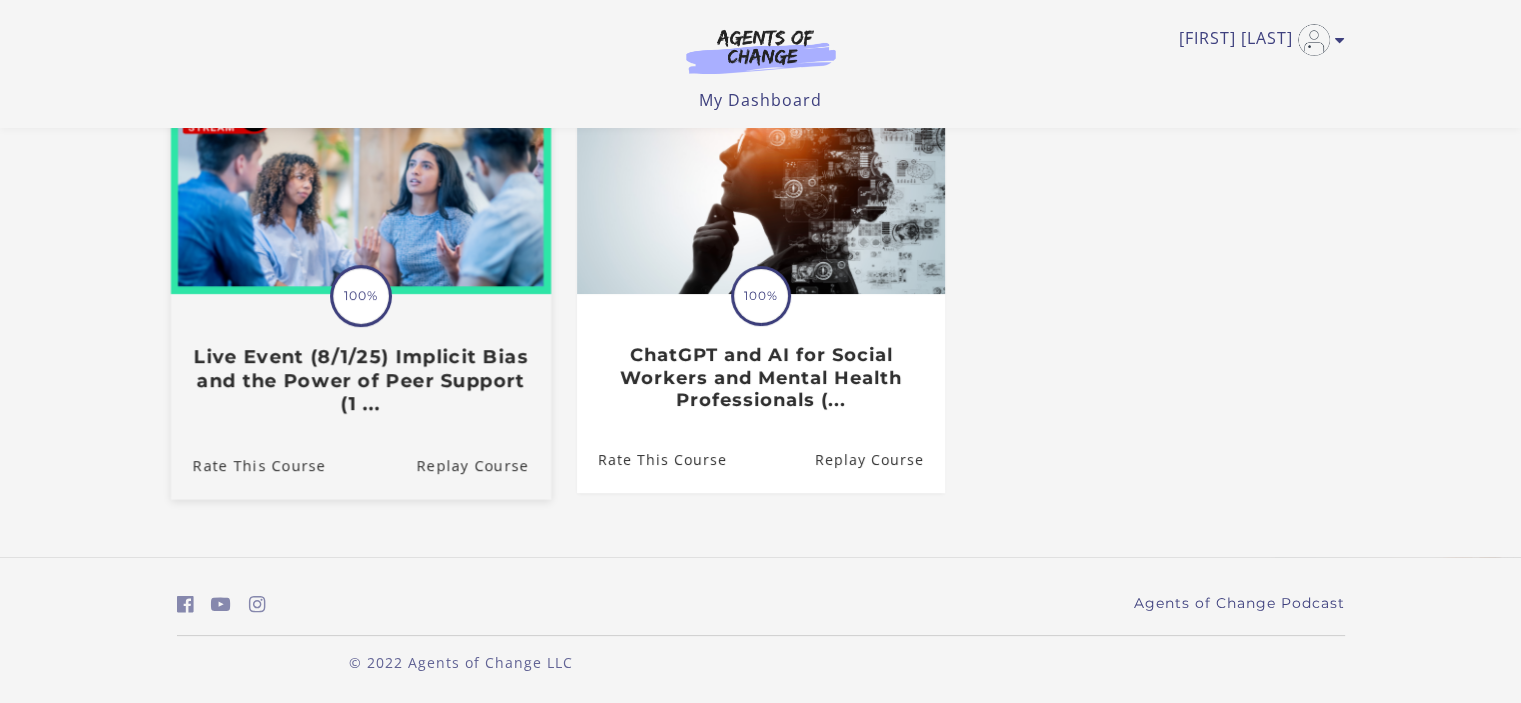 click at bounding box center (360, 192) 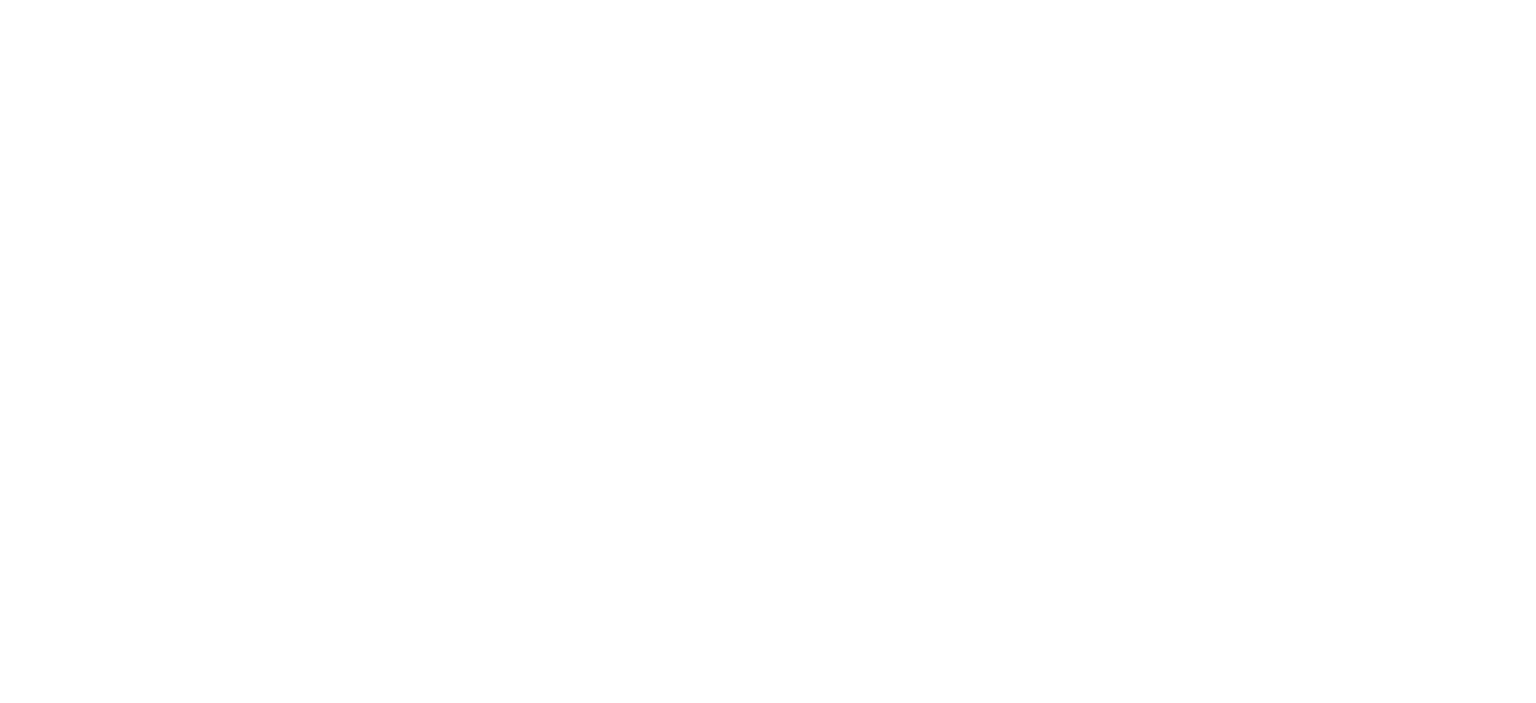 scroll, scrollTop: 0, scrollLeft: 0, axis: both 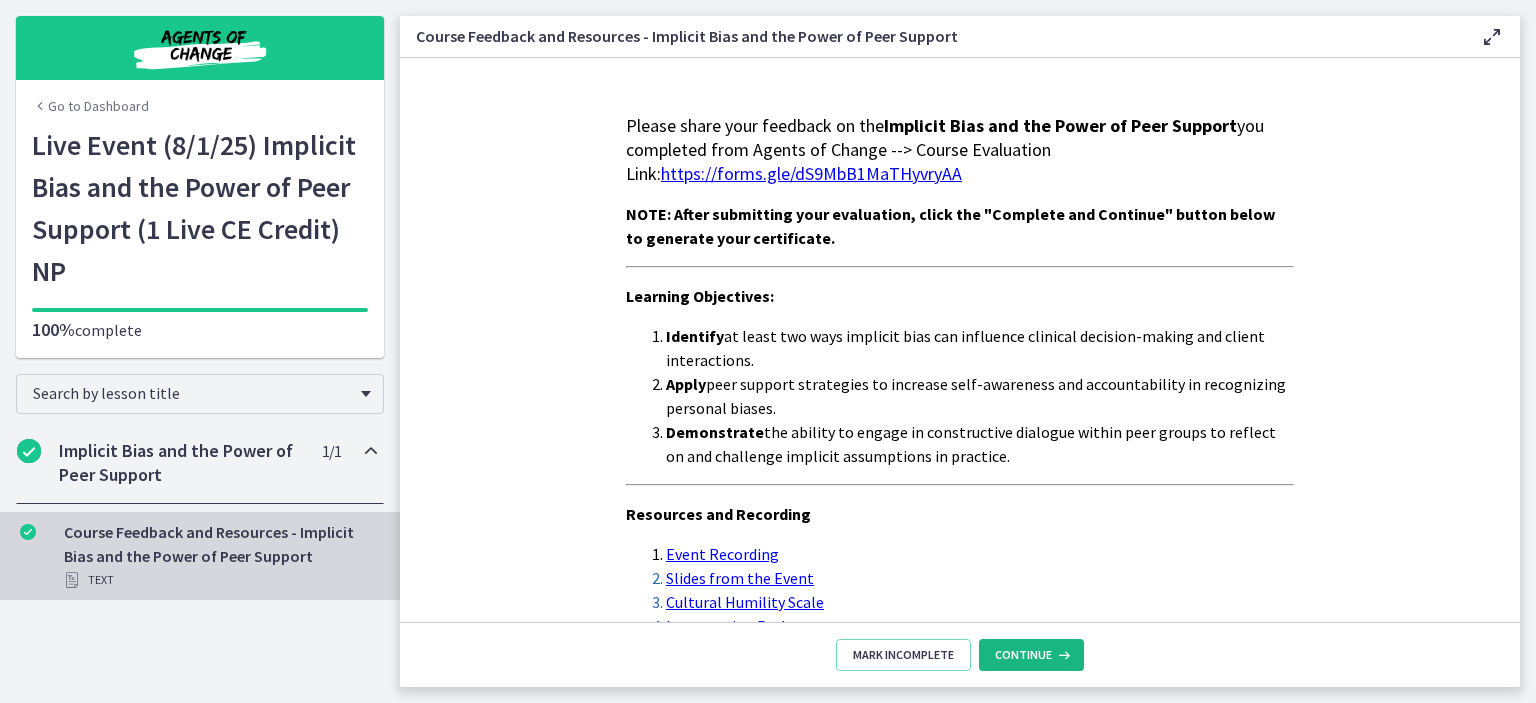click on "Continue" at bounding box center [1023, 655] 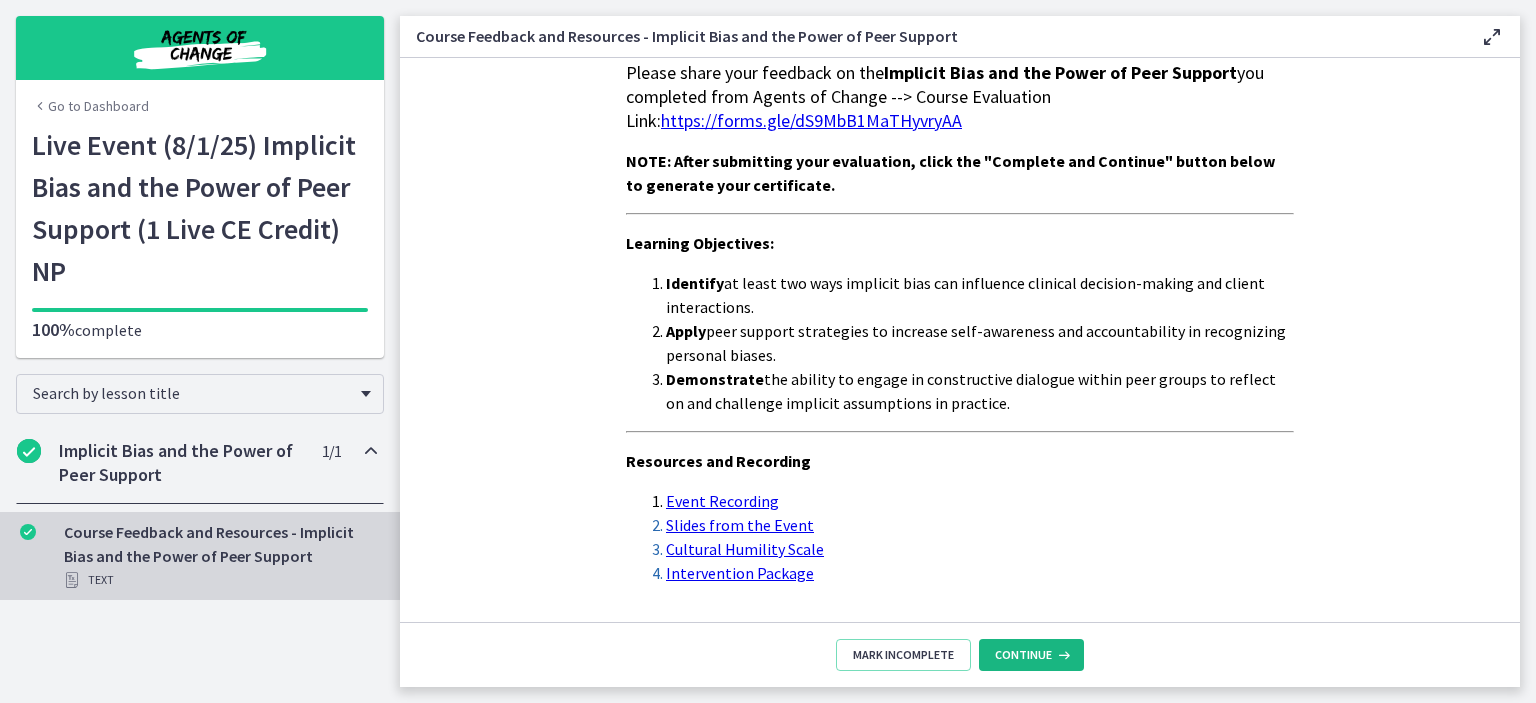scroll, scrollTop: 0, scrollLeft: 0, axis: both 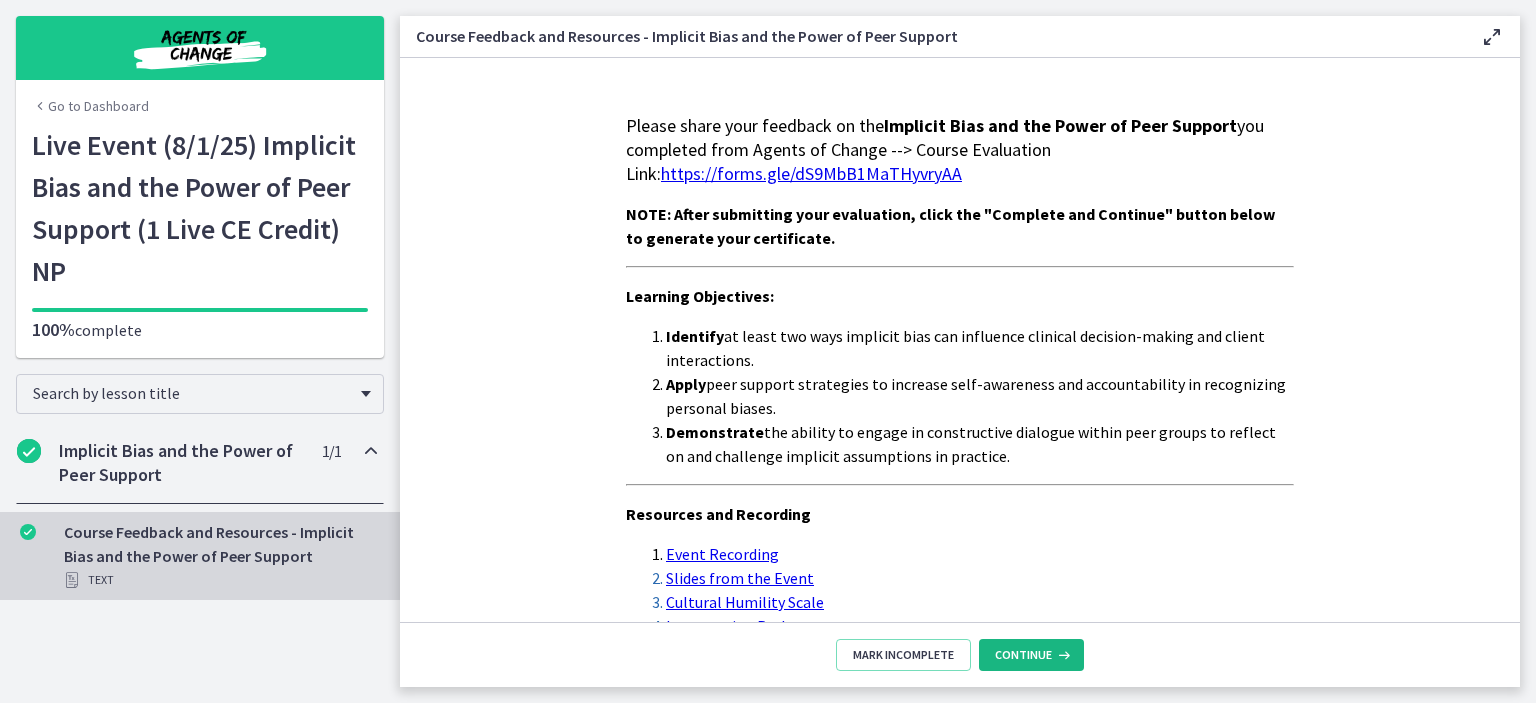 click at bounding box center (1062, 655) 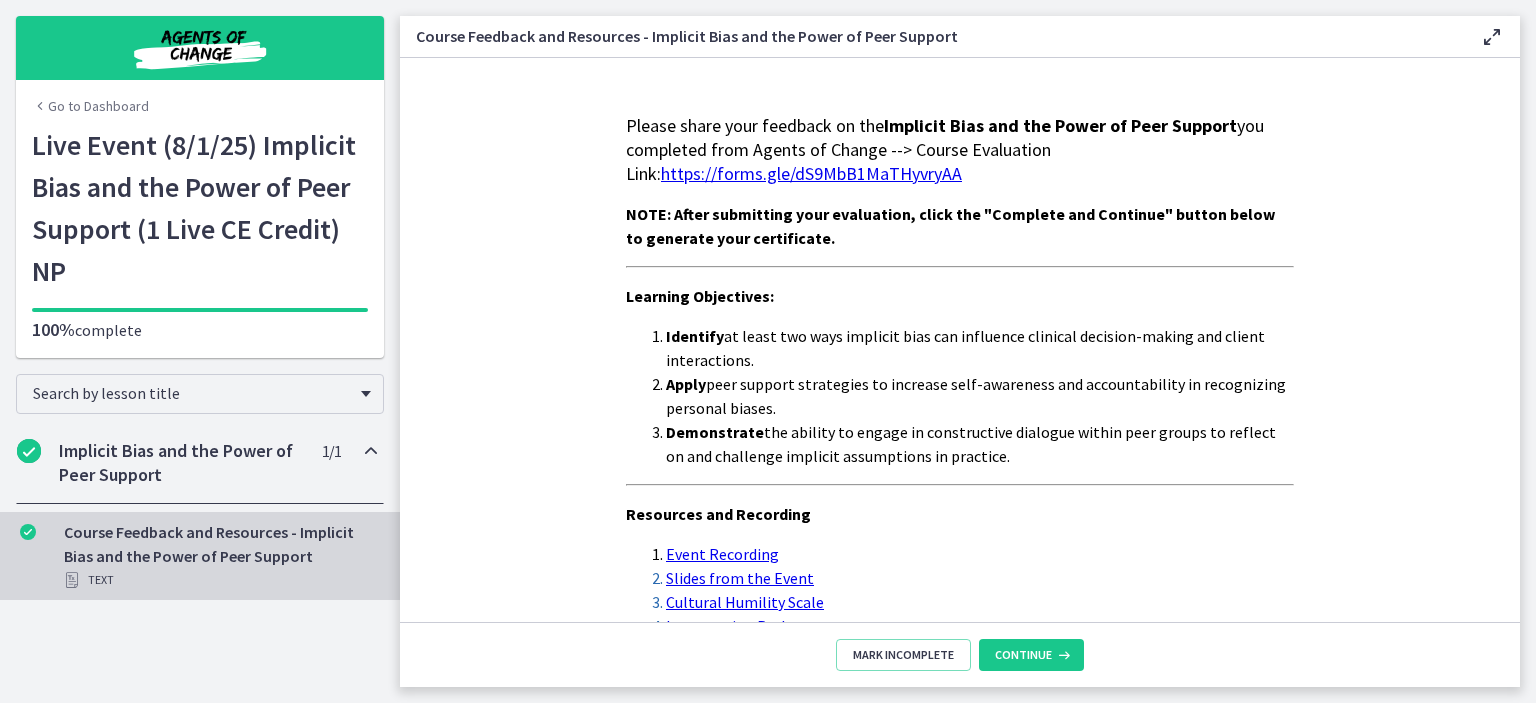 click on "Go to Dashboard" at bounding box center (90, 106) 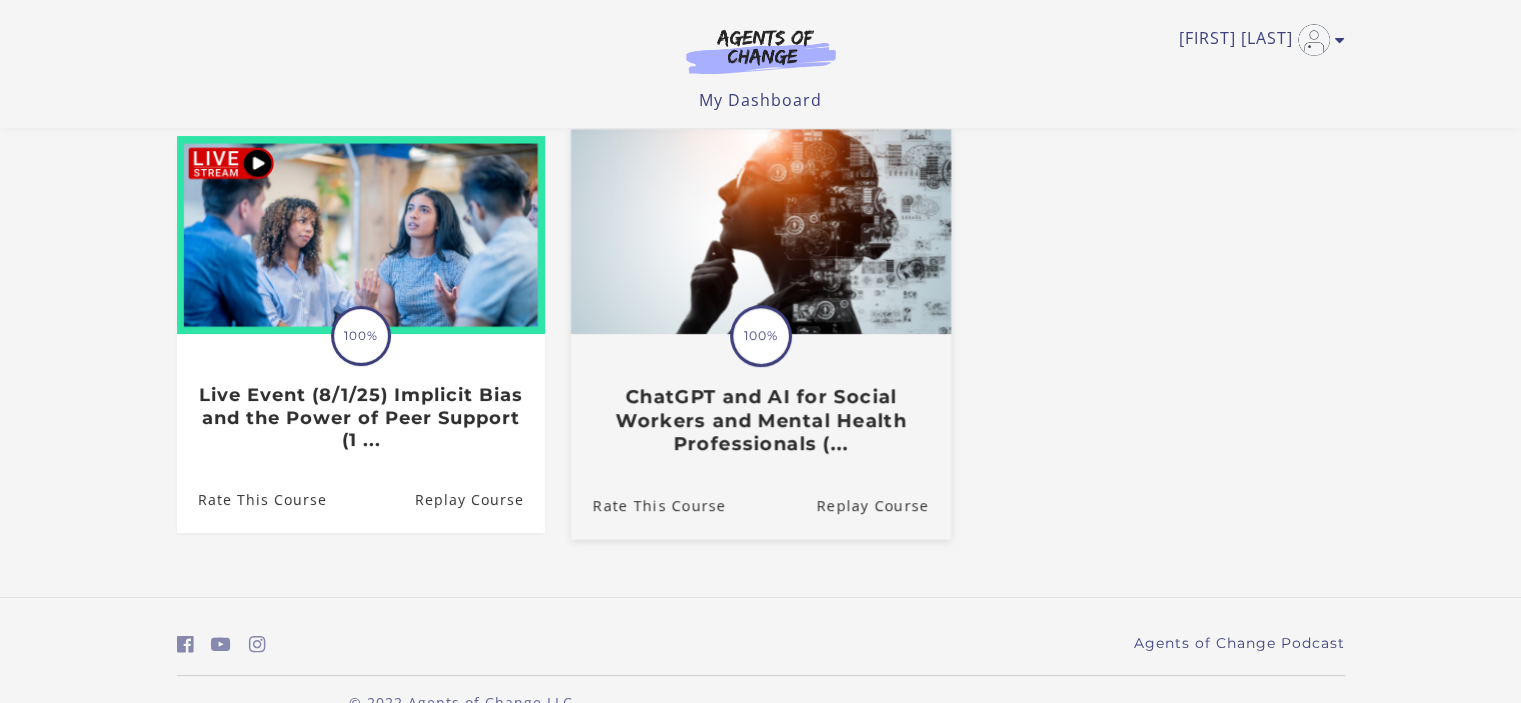 scroll, scrollTop: 0, scrollLeft: 0, axis: both 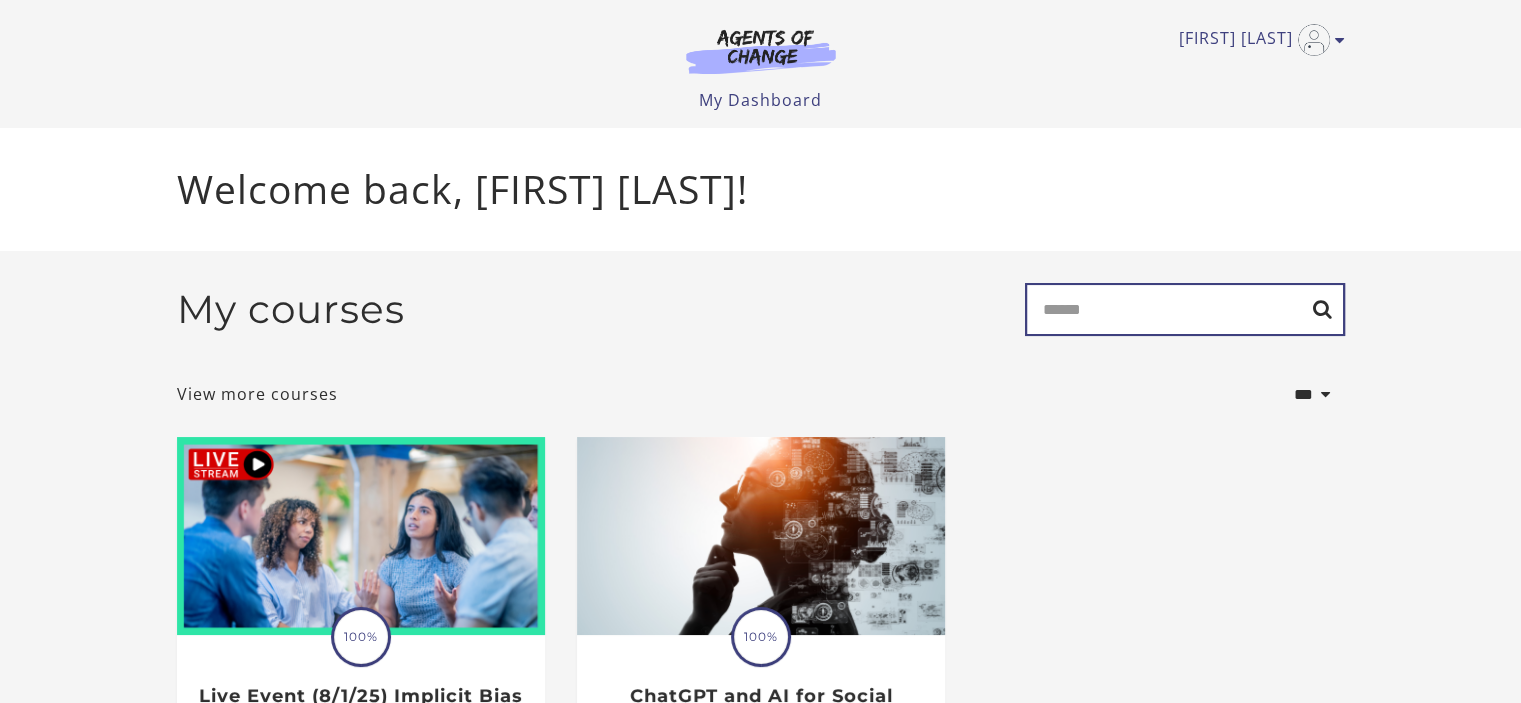 click on "Search" at bounding box center [1185, 309] 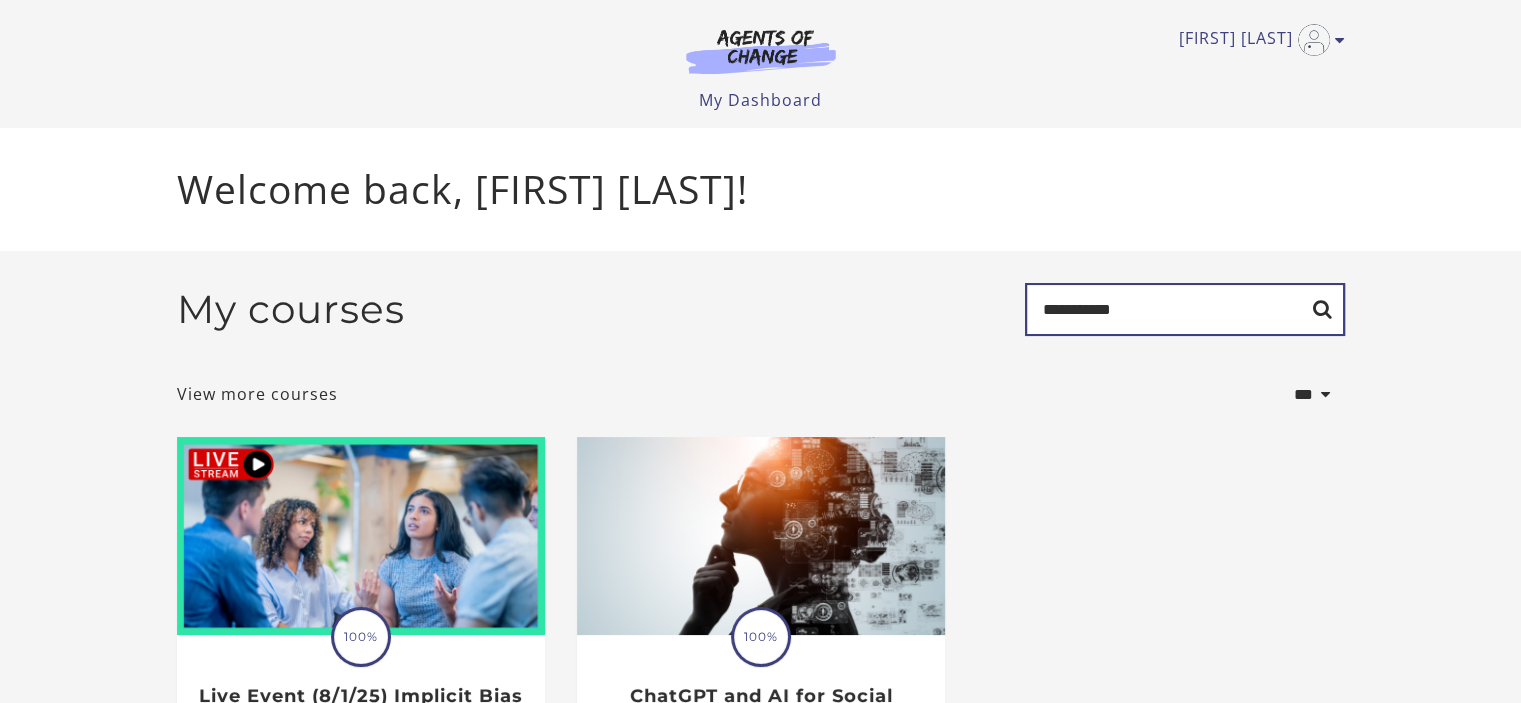 type on "**********" 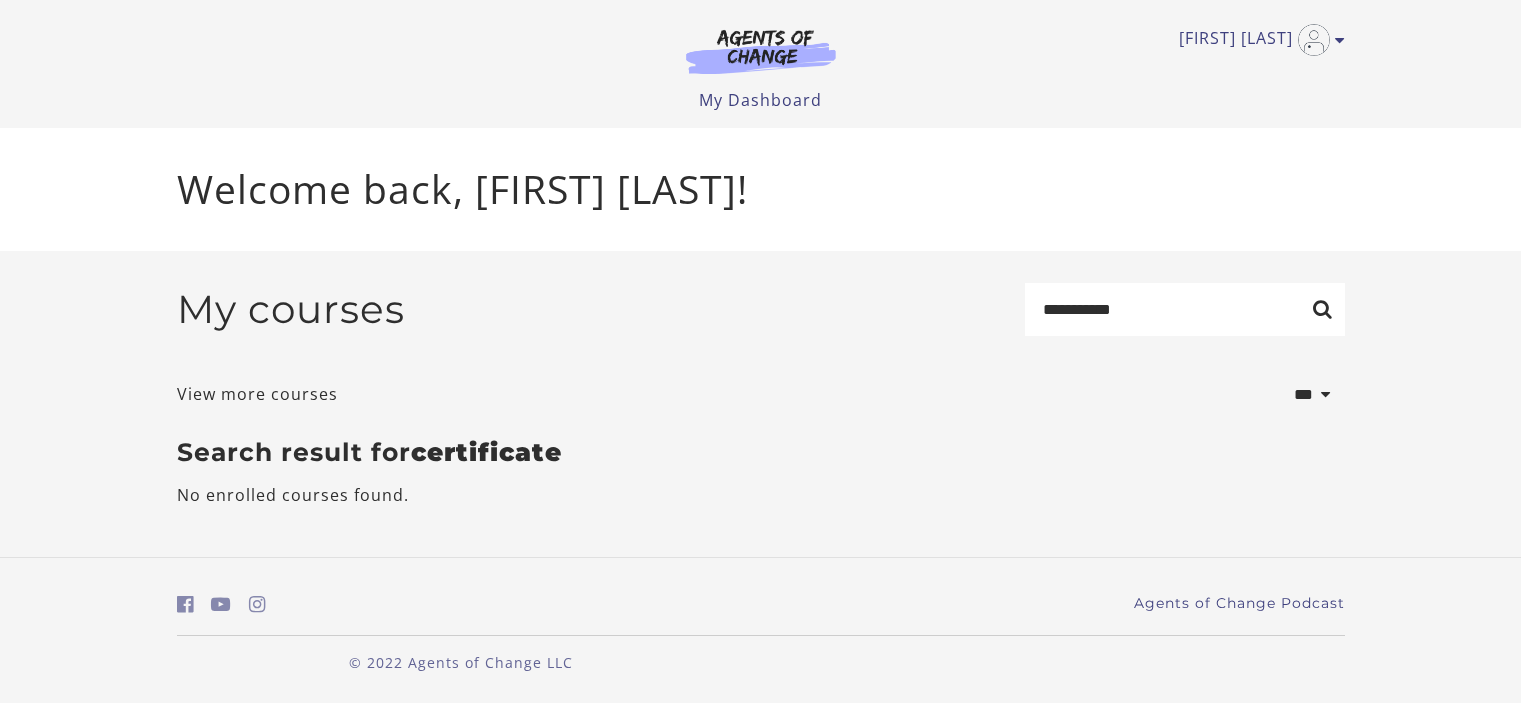 scroll, scrollTop: 0, scrollLeft: 0, axis: both 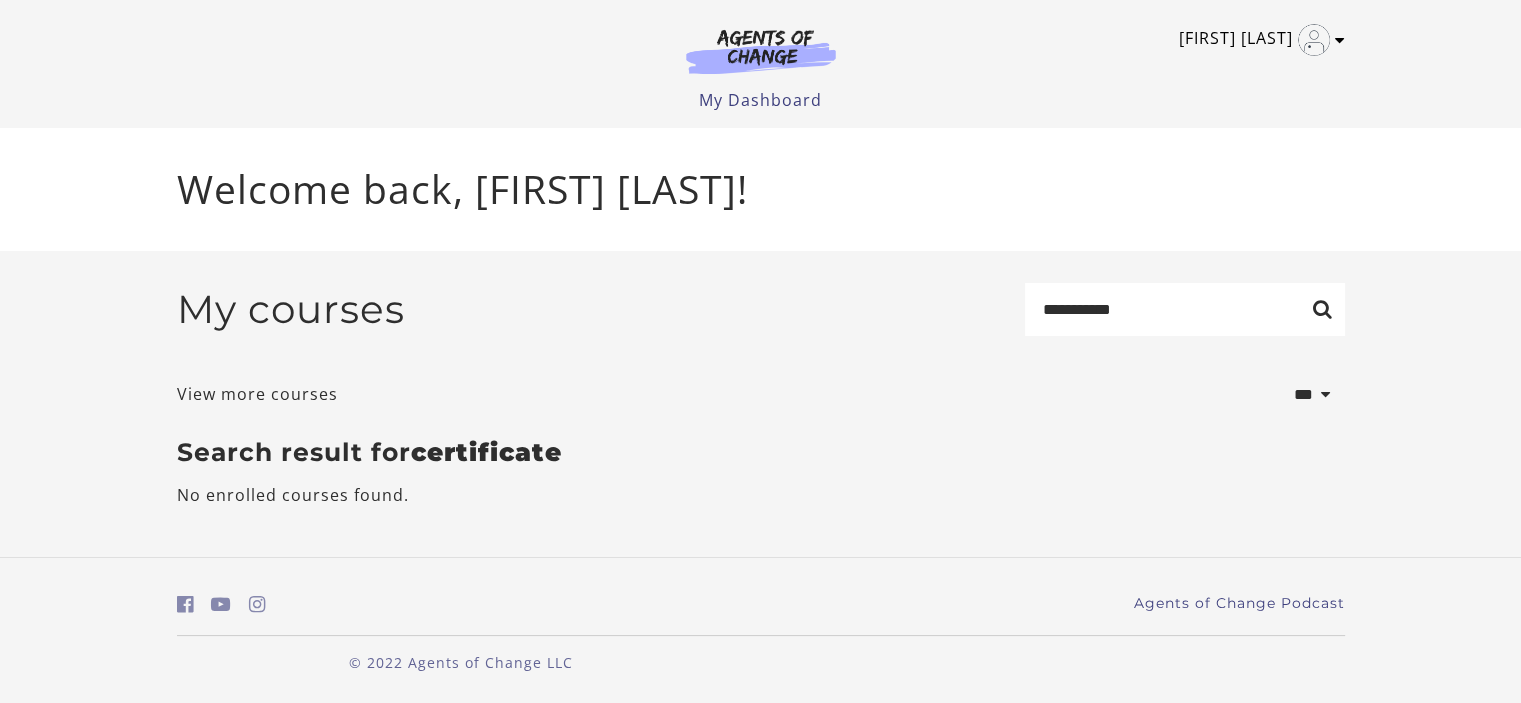 click on "[FIRST]  [LAST]" at bounding box center (1257, 40) 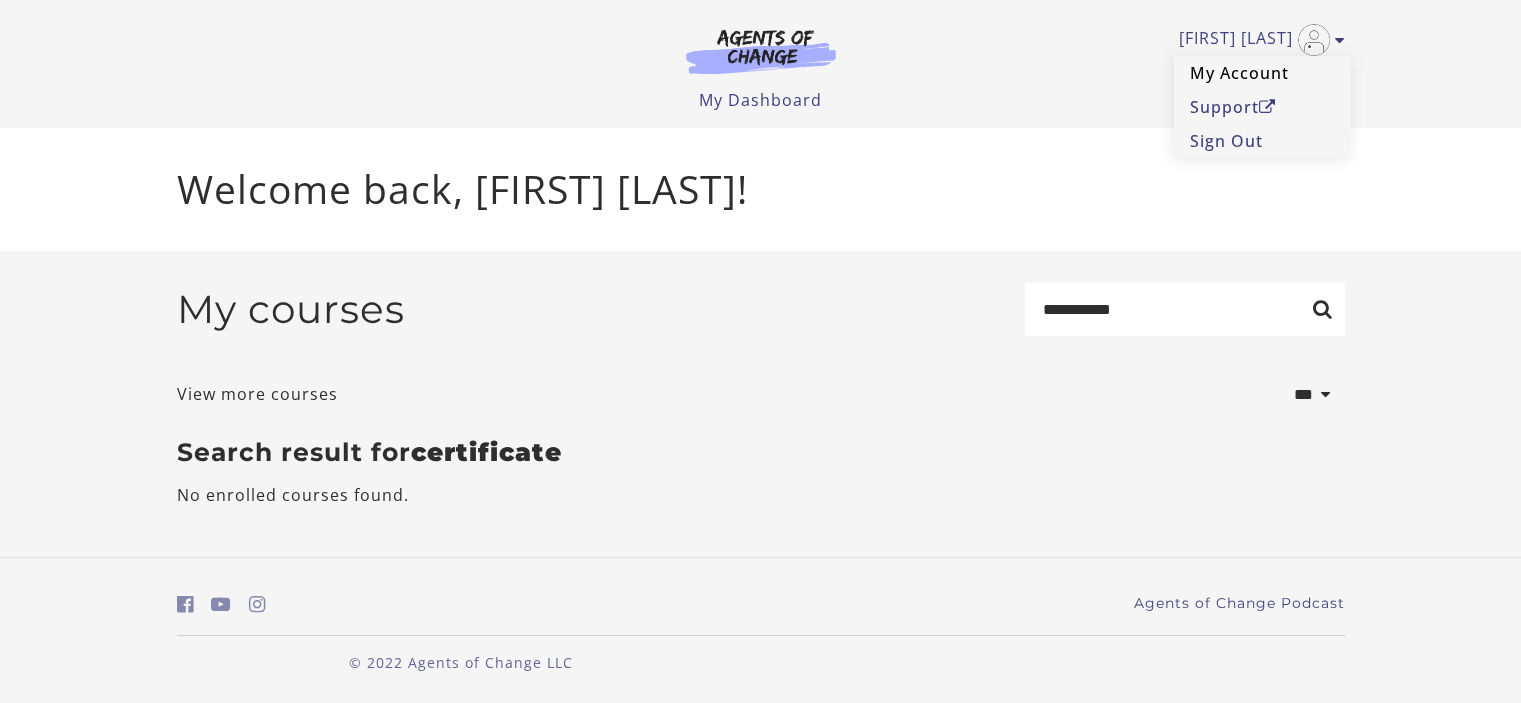 click on "My Account" at bounding box center [1262, 73] 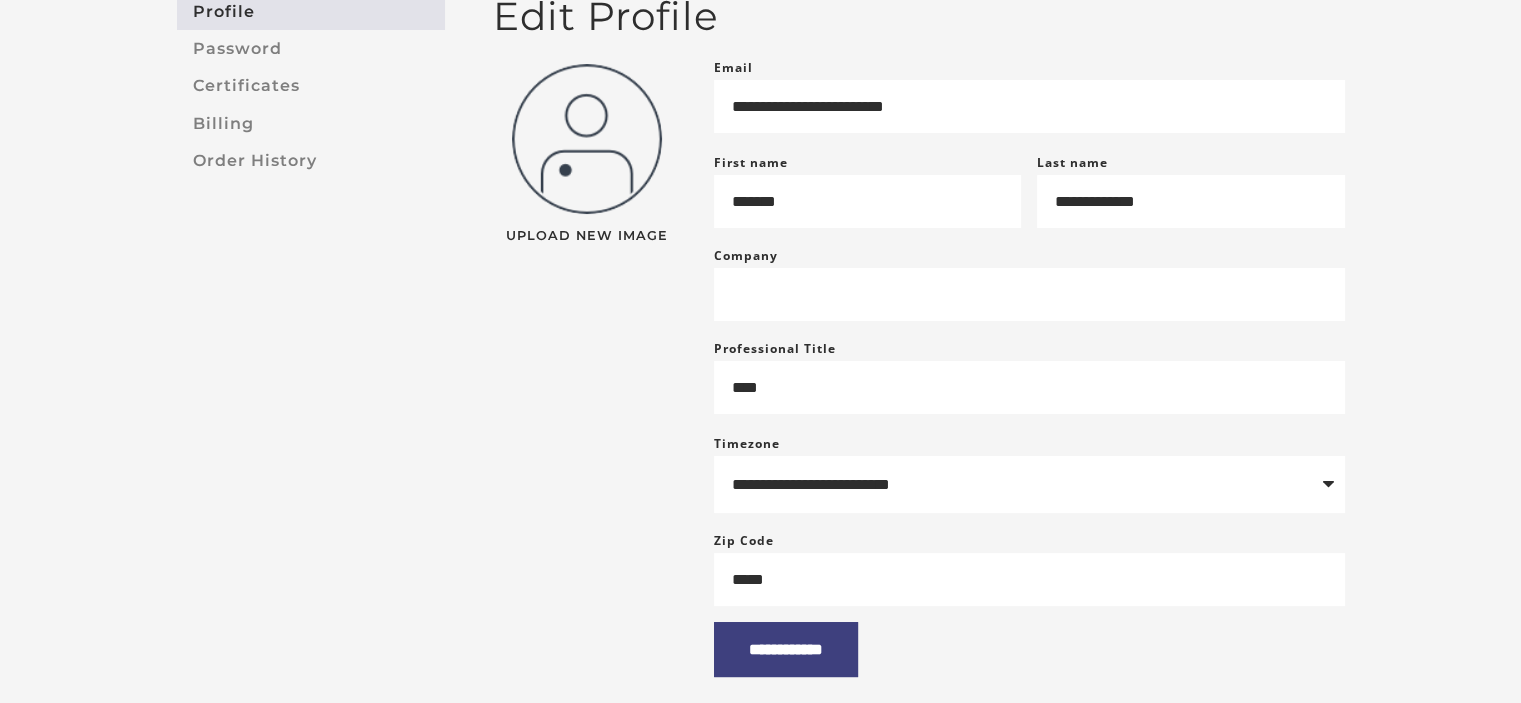 scroll, scrollTop: 200, scrollLeft: 0, axis: vertical 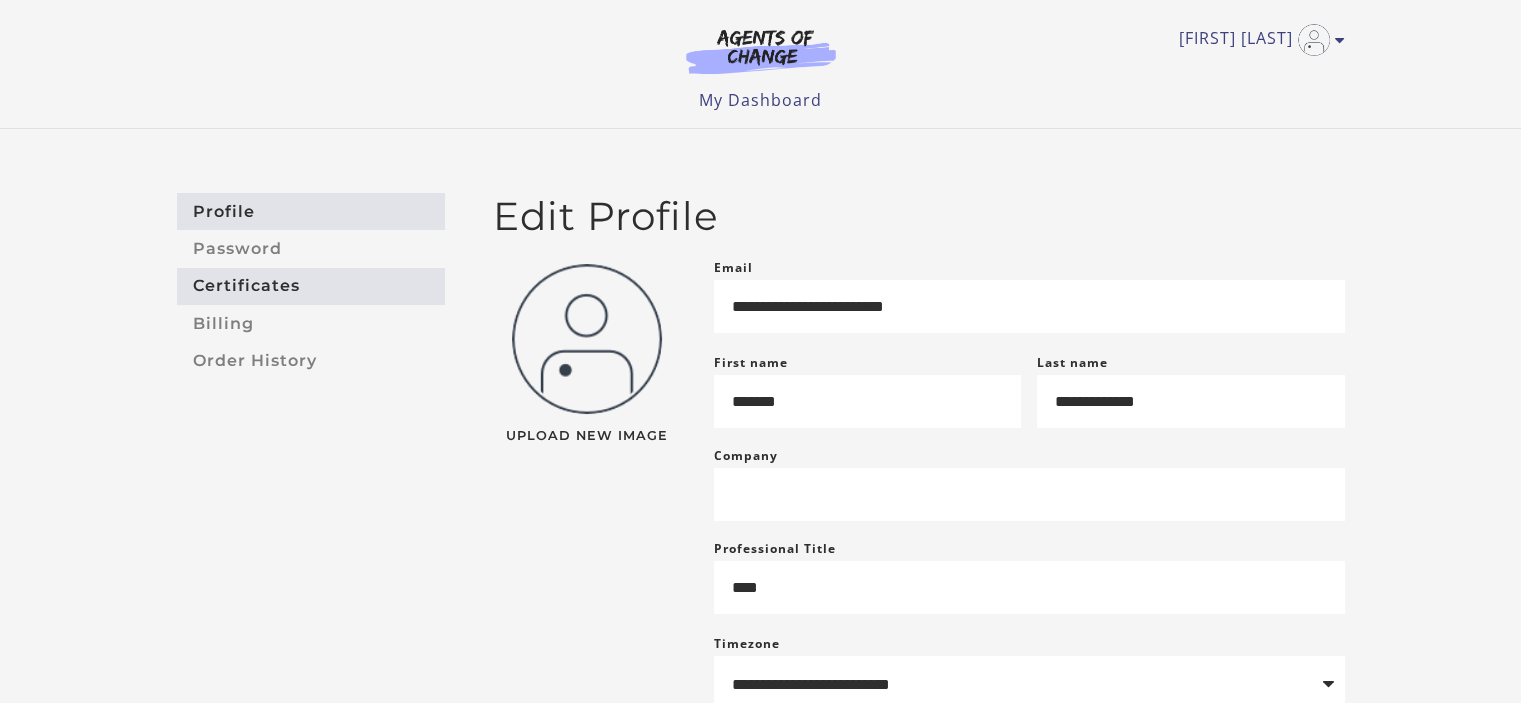 click on "Certificates" at bounding box center [311, 286] 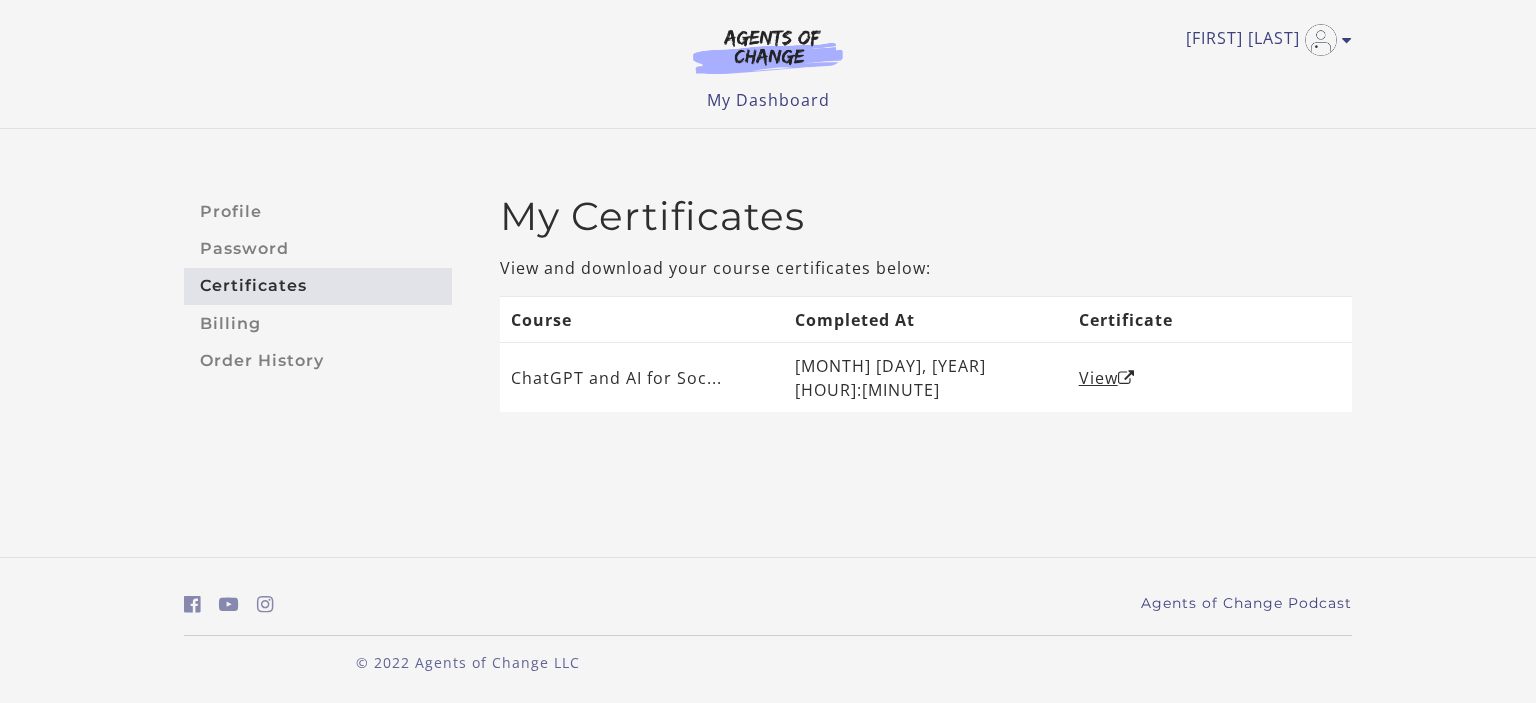 scroll, scrollTop: 0, scrollLeft: 0, axis: both 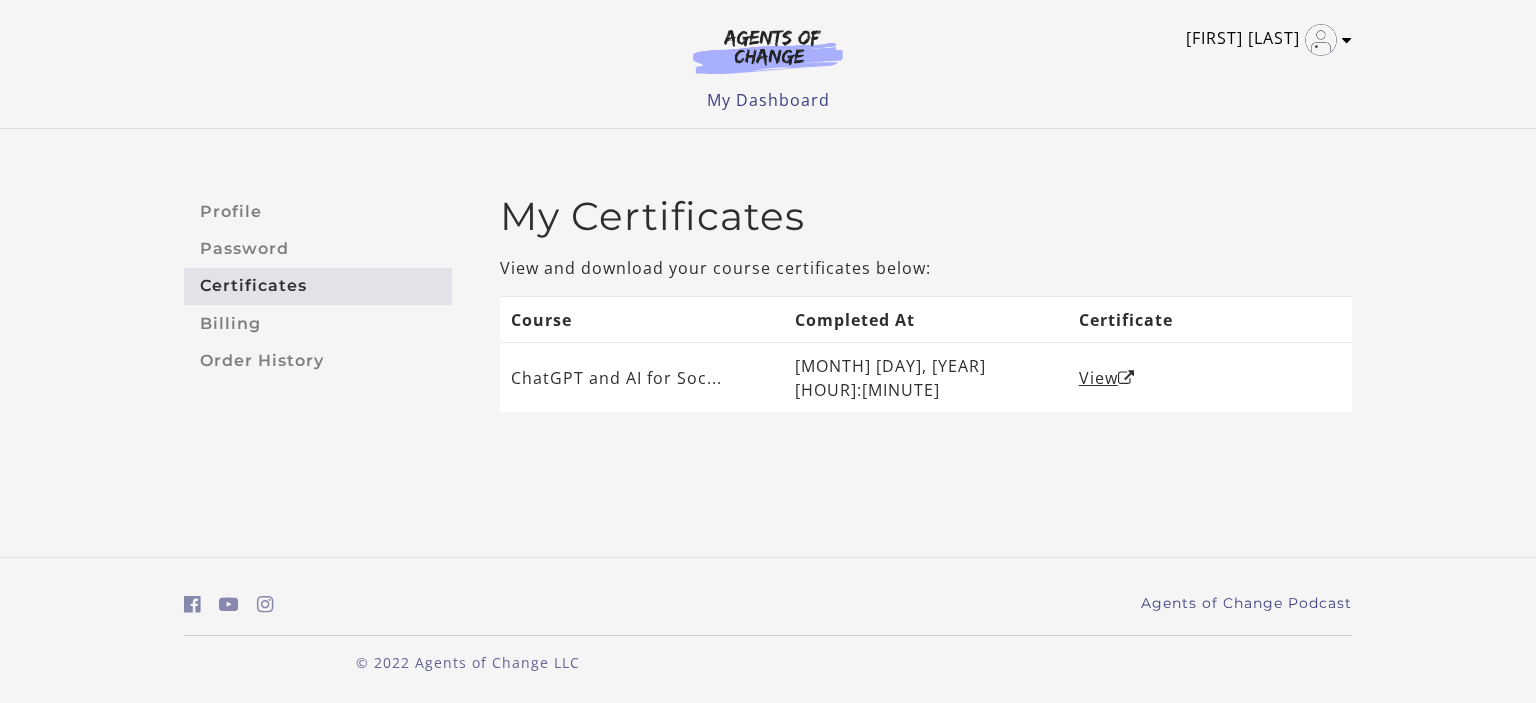 click on "[FIRST] [LAST]" at bounding box center (1264, 40) 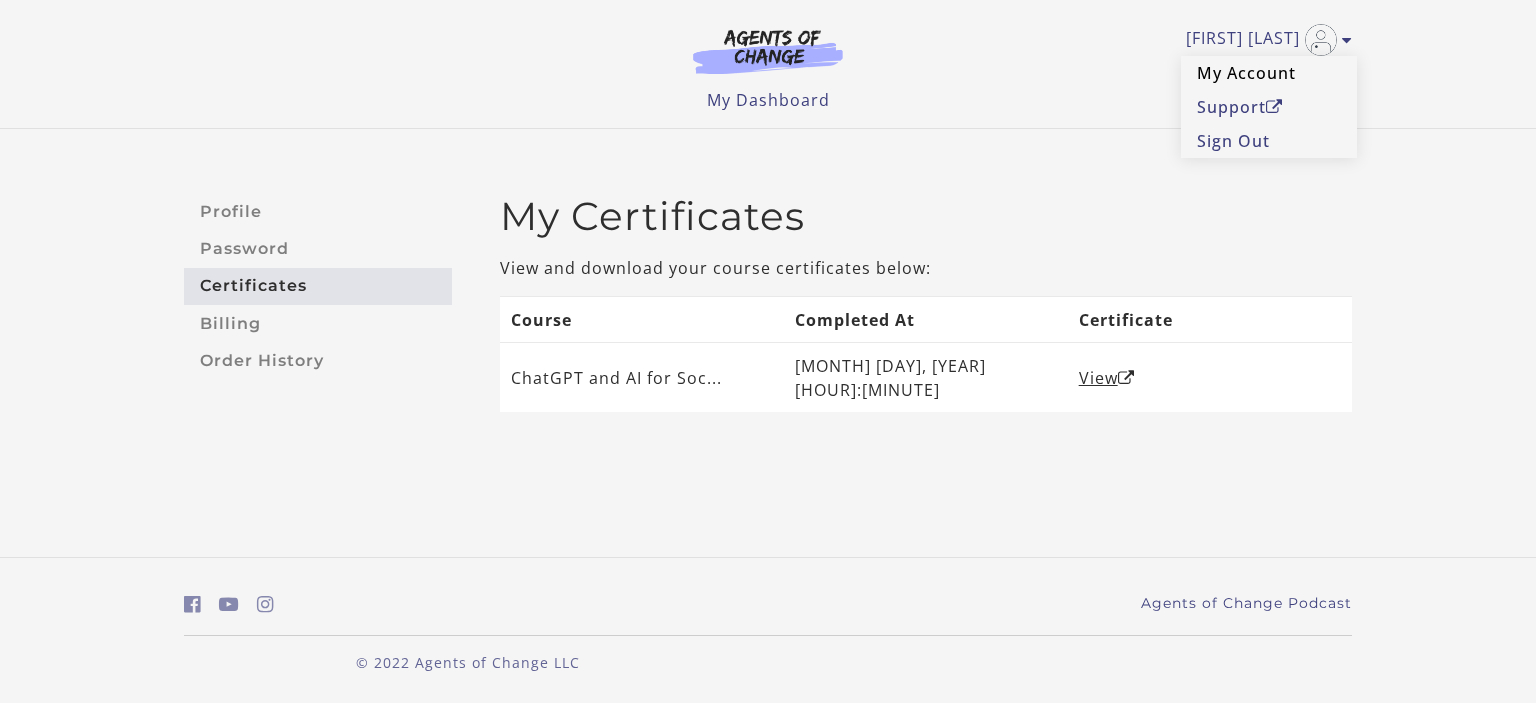 click on "My Account" at bounding box center (1269, 73) 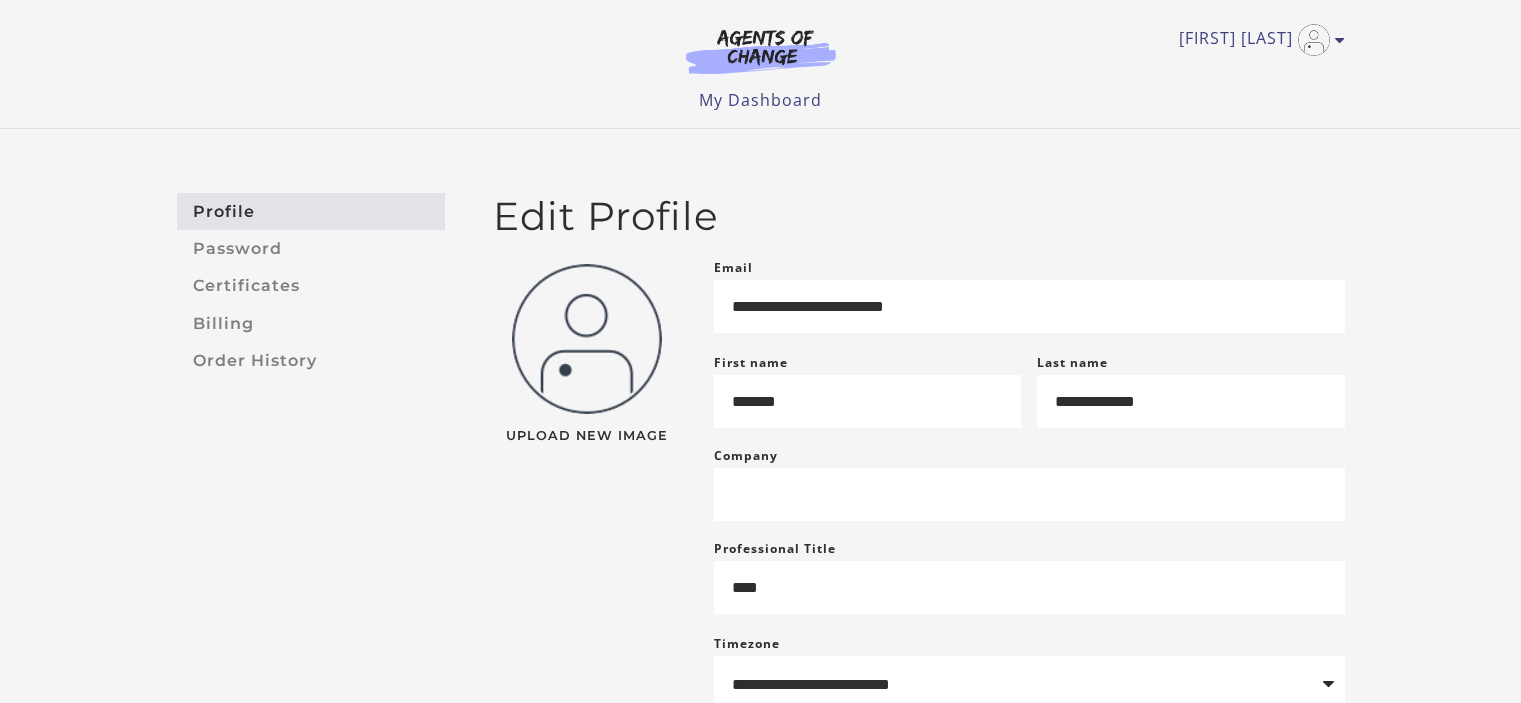 scroll, scrollTop: 0, scrollLeft: 0, axis: both 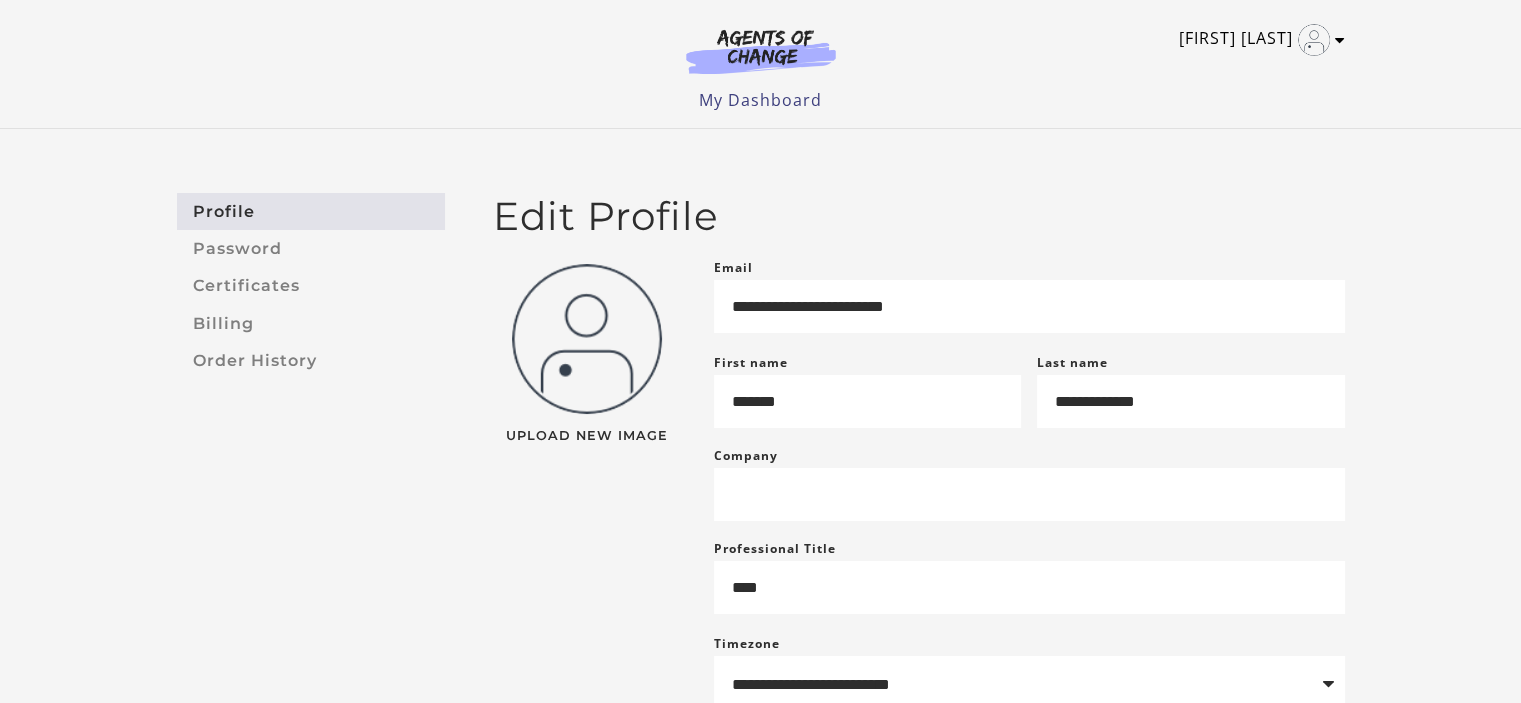 click on "[FIRST]  [LAST]" at bounding box center (1257, 40) 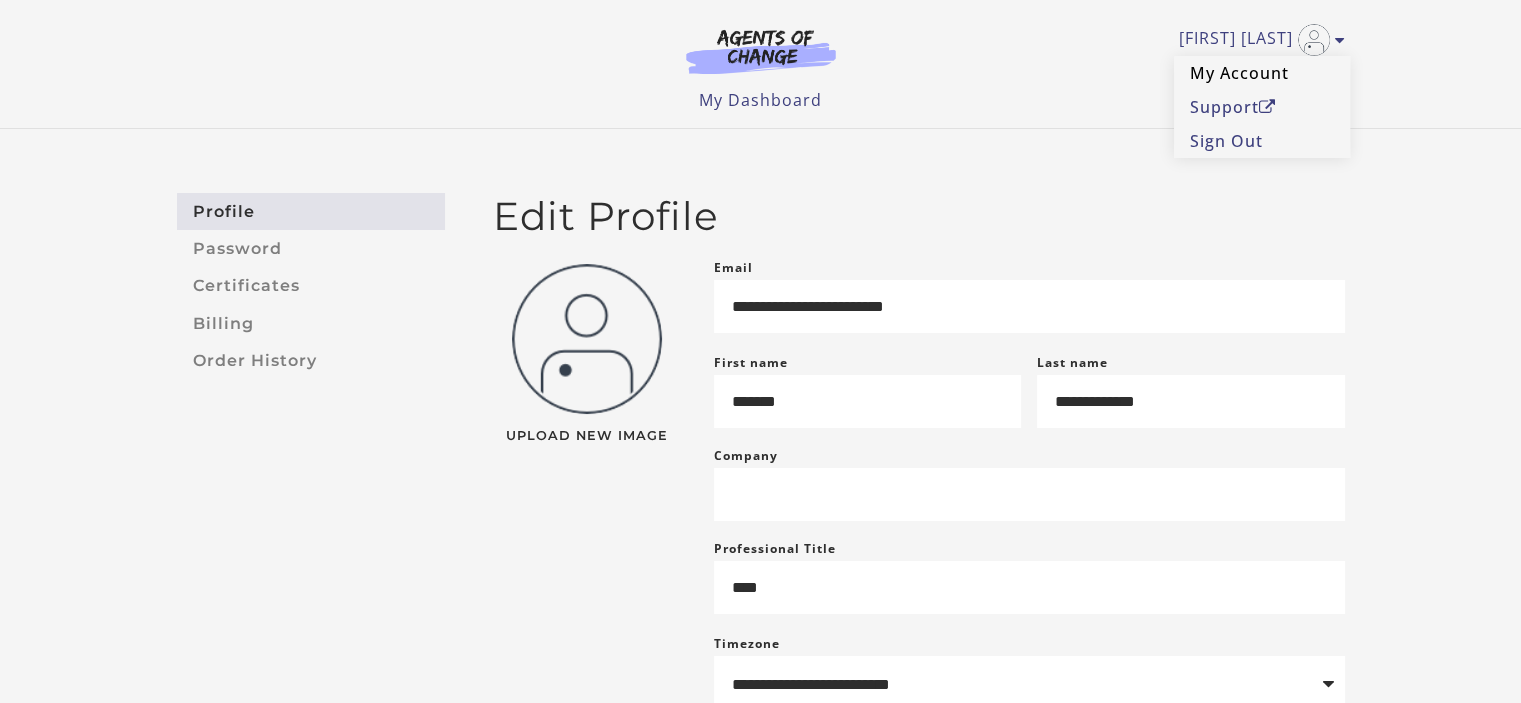 click on "My Account" at bounding box center [1262, 73] 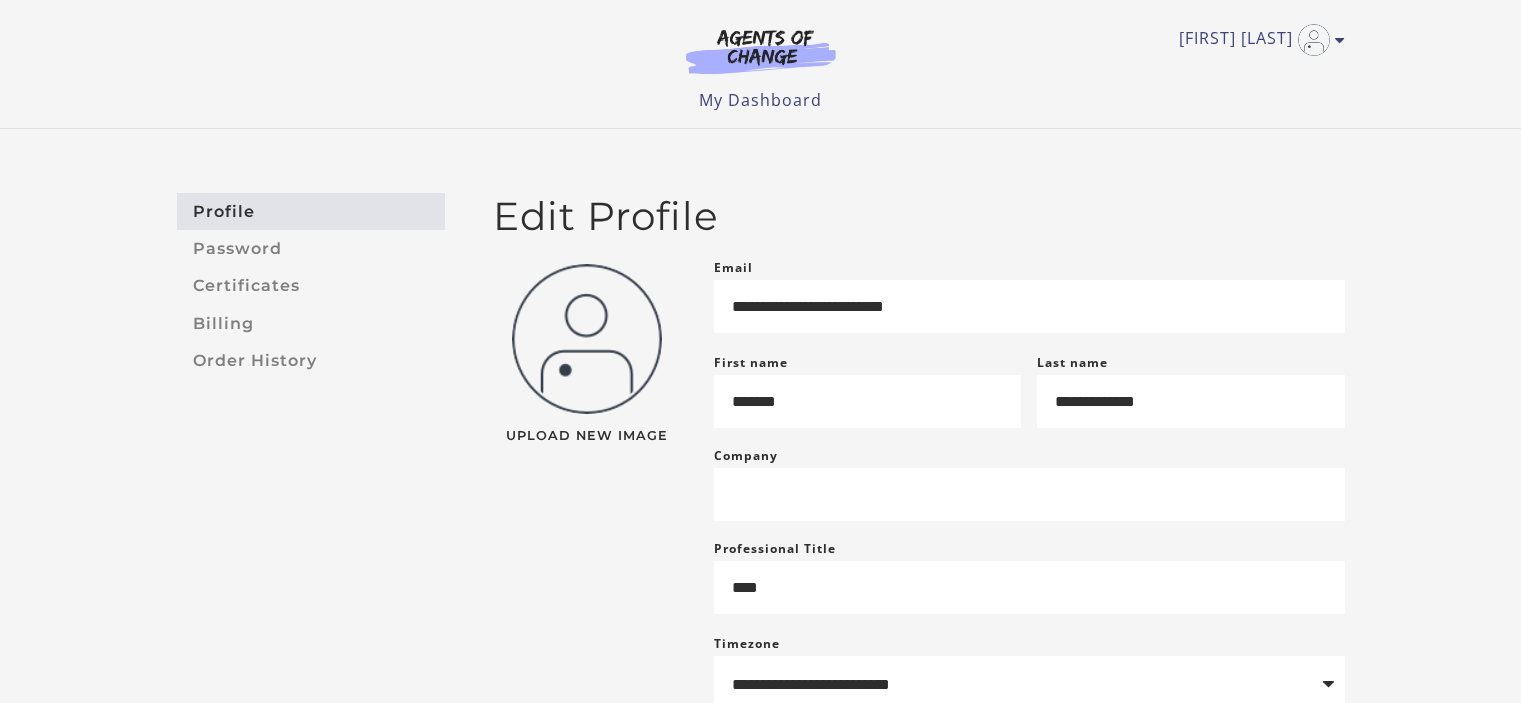 scroll, scrollTop: 0, scrollLeft: 0, axis: both 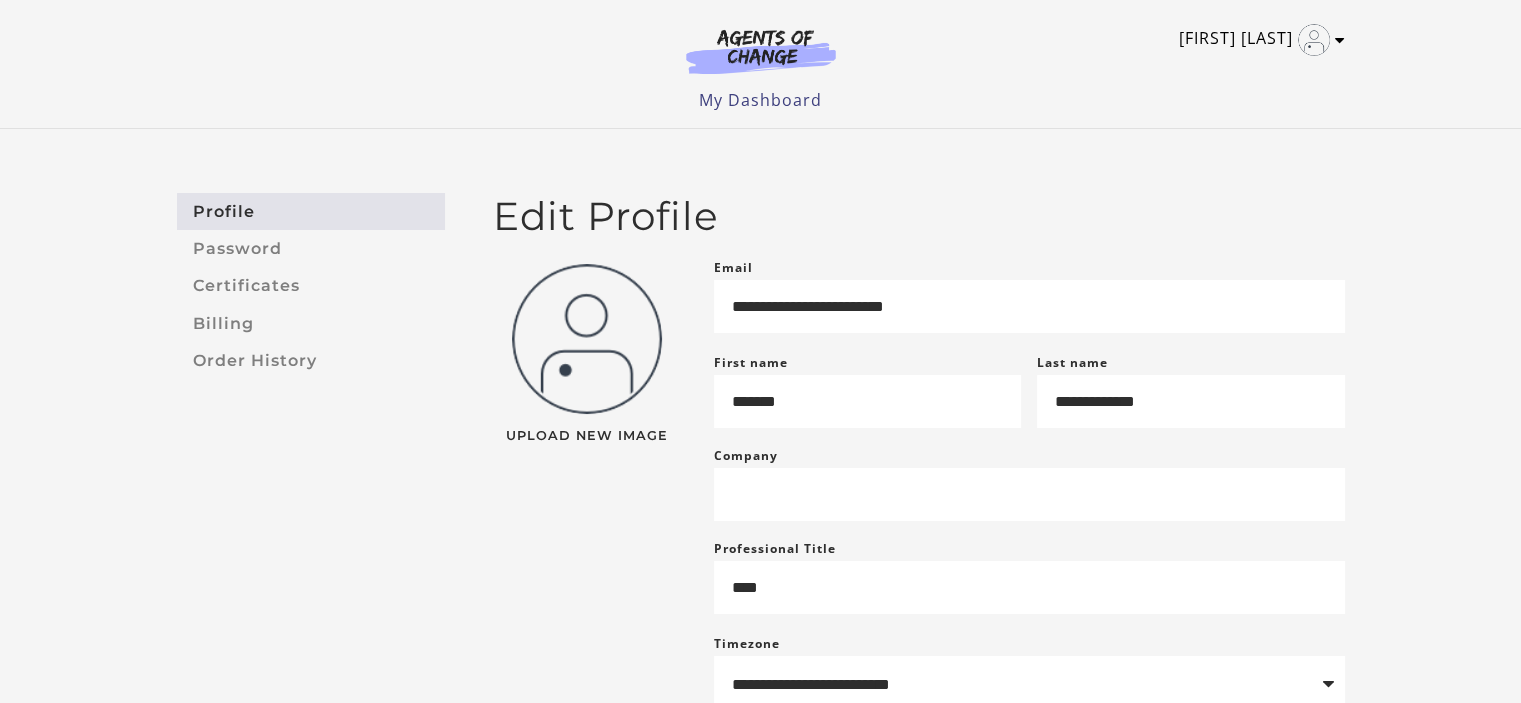 click on "[FIRST]  [LAST]" at bounding box center [1257, 40] 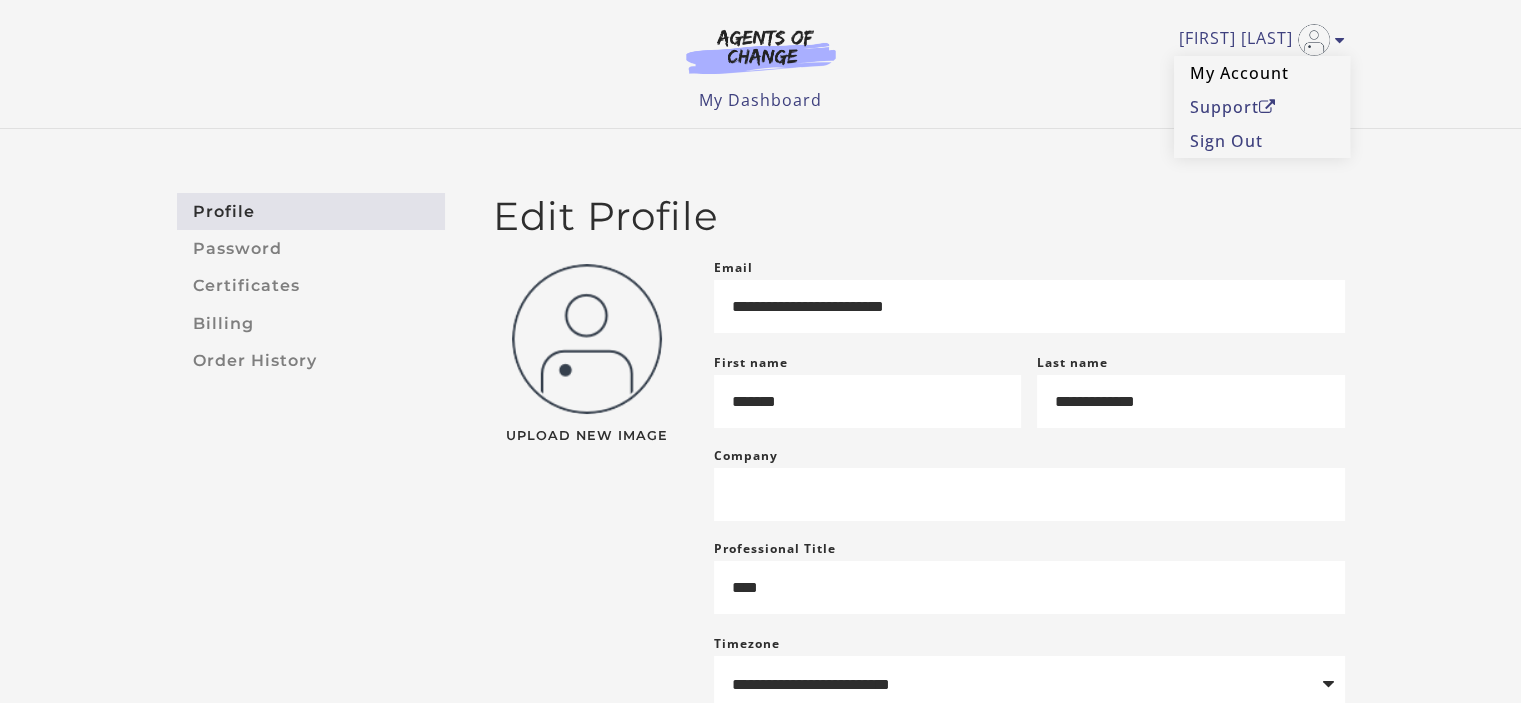 click on "My Account" at bounding box center (1262, 73) 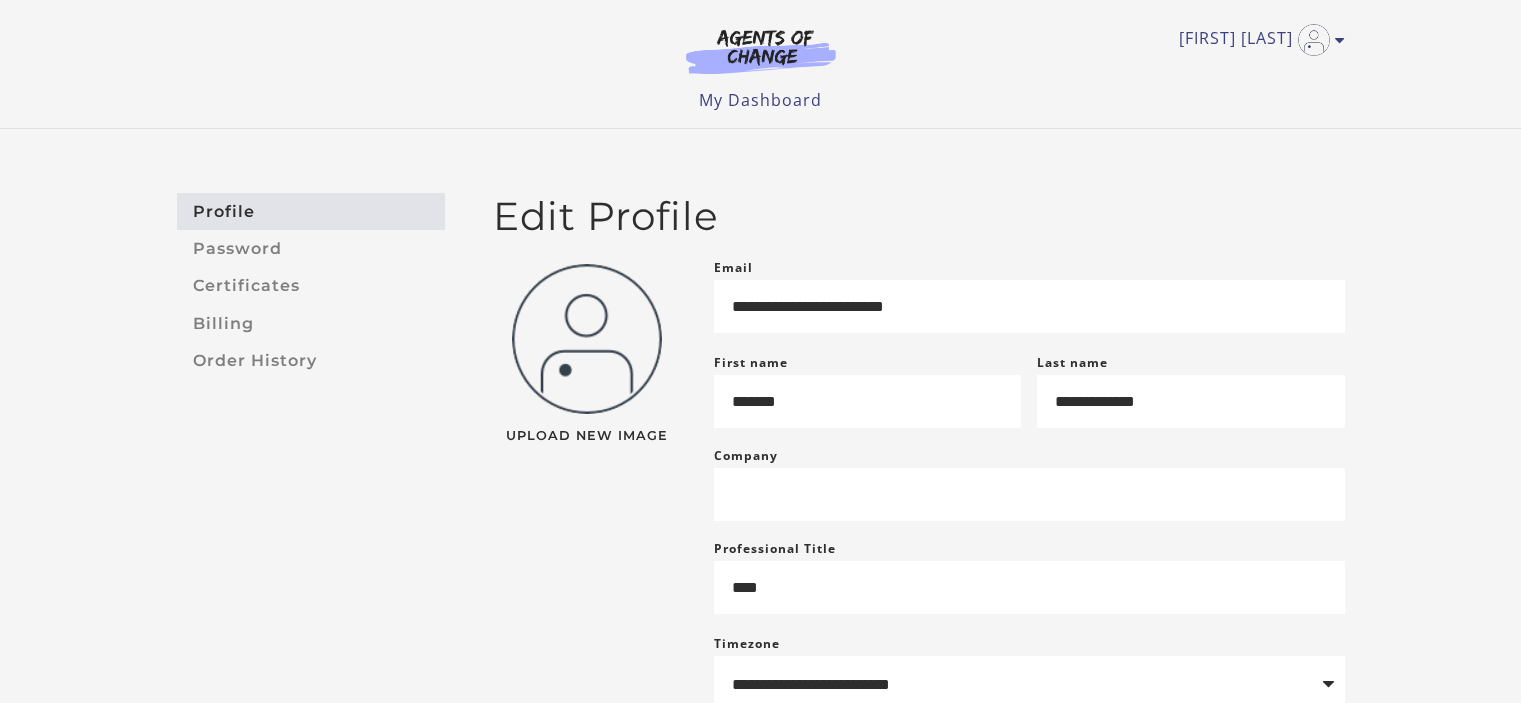 scroll, scrollTop: 0, scrollLeft: 0, axis: both 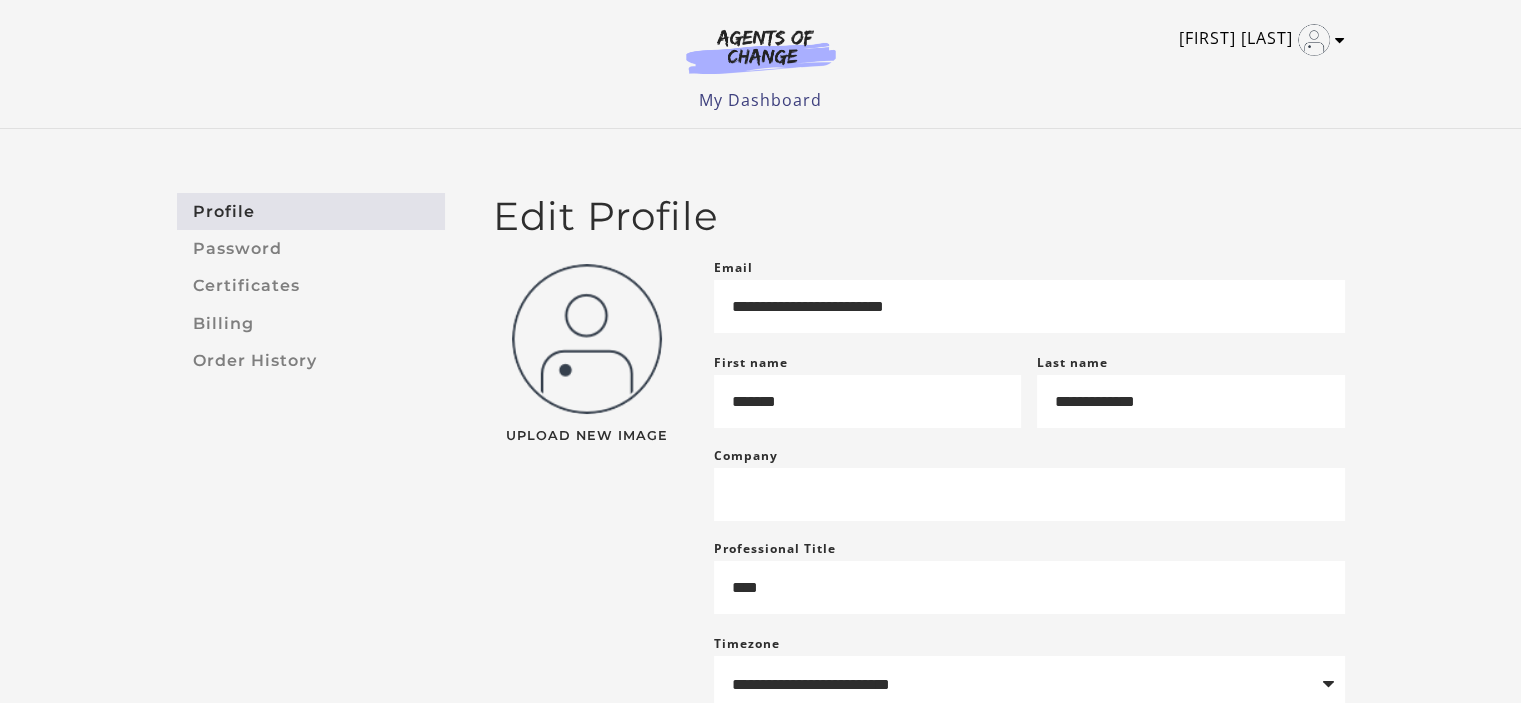 click on "[FIRST] [LAST]" at bounding box center [1257, 40] 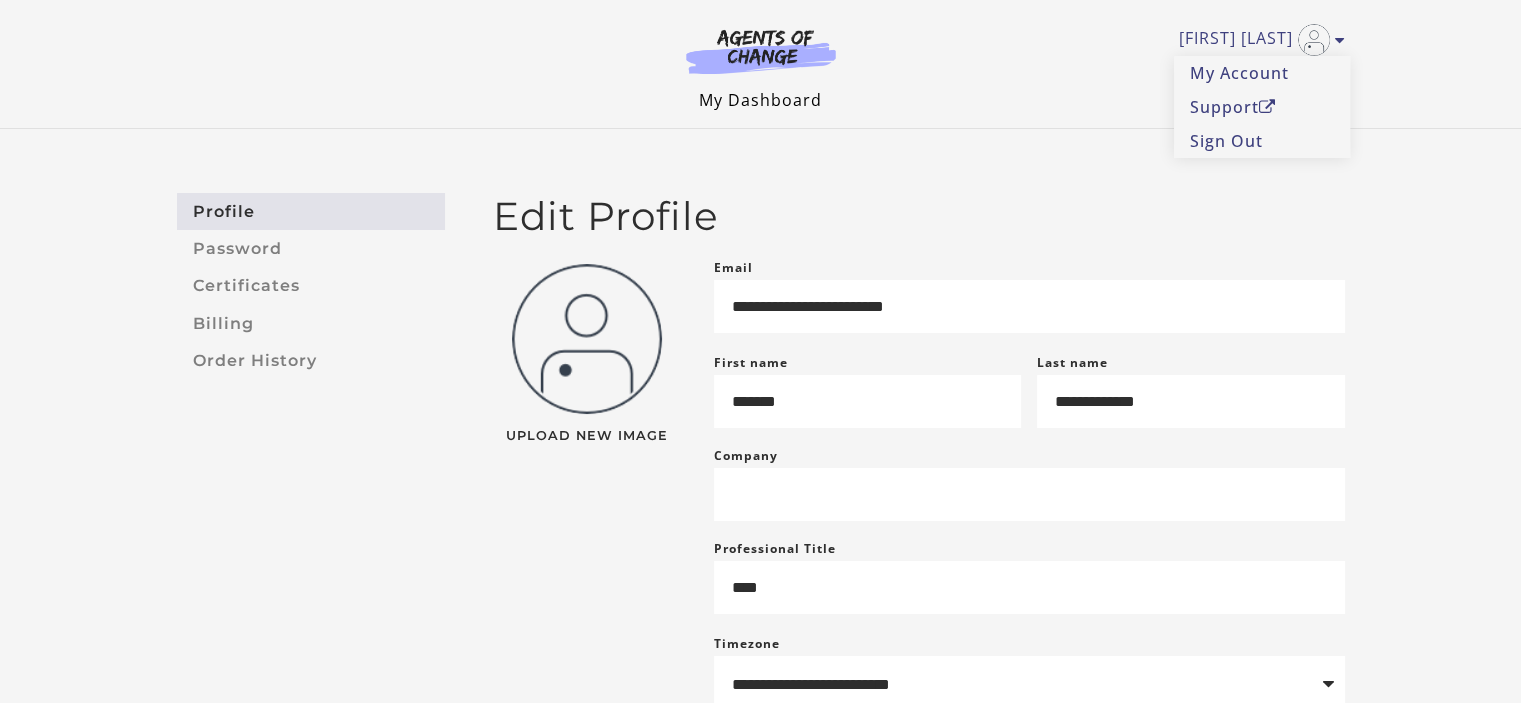 click on "My Dashboard" at bounding box center (760, 100) 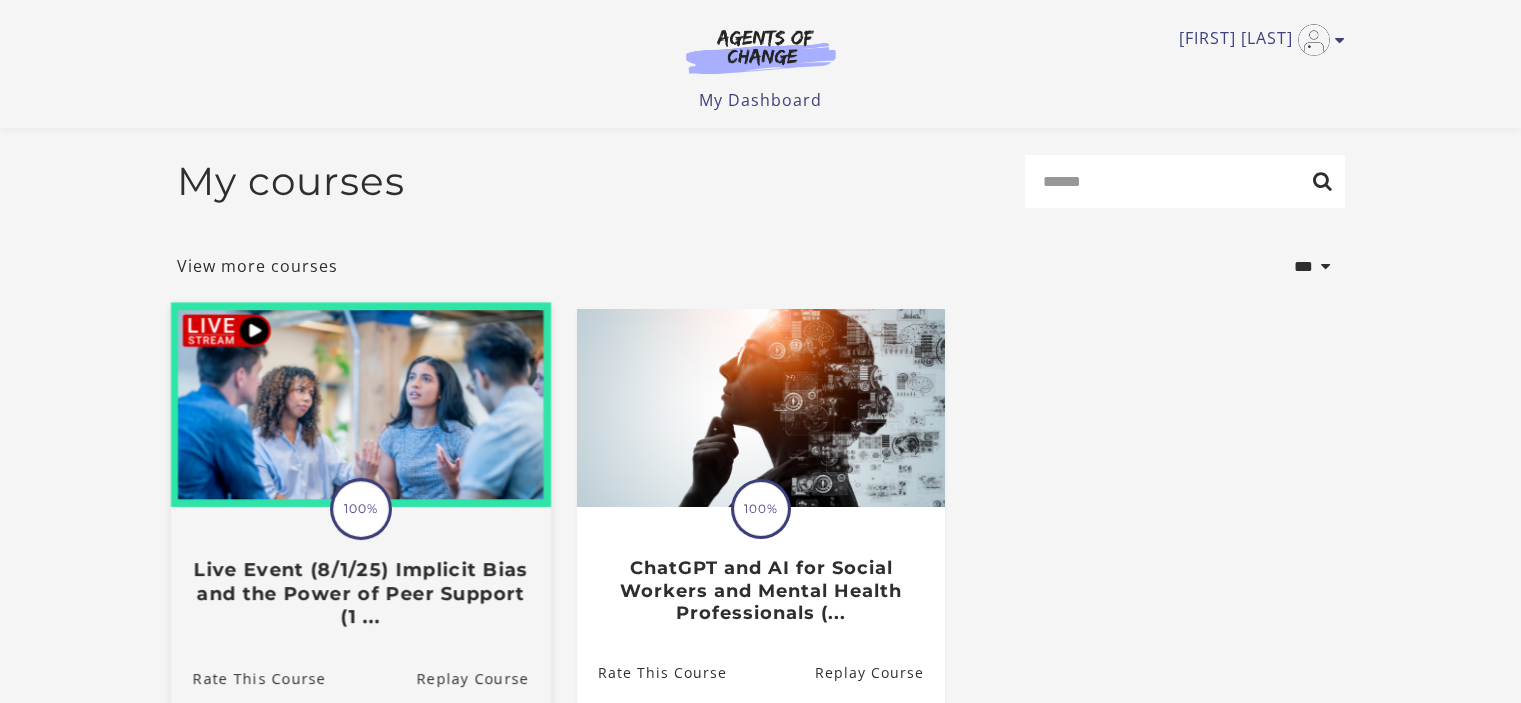 scroll, scrollTop: 216, scrollLeft: 0, axis: vertical 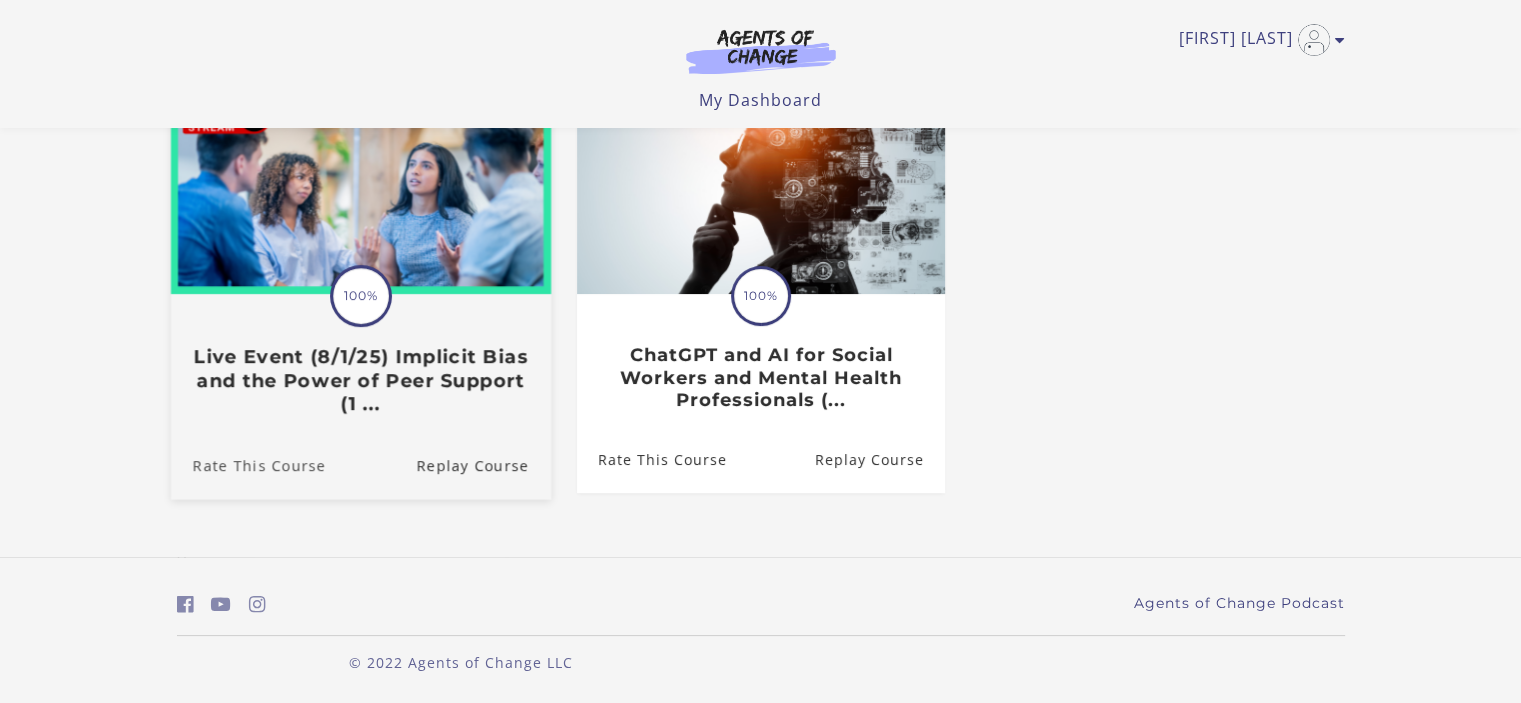 click on "Rate This Course" at bounding box center (247, 465) 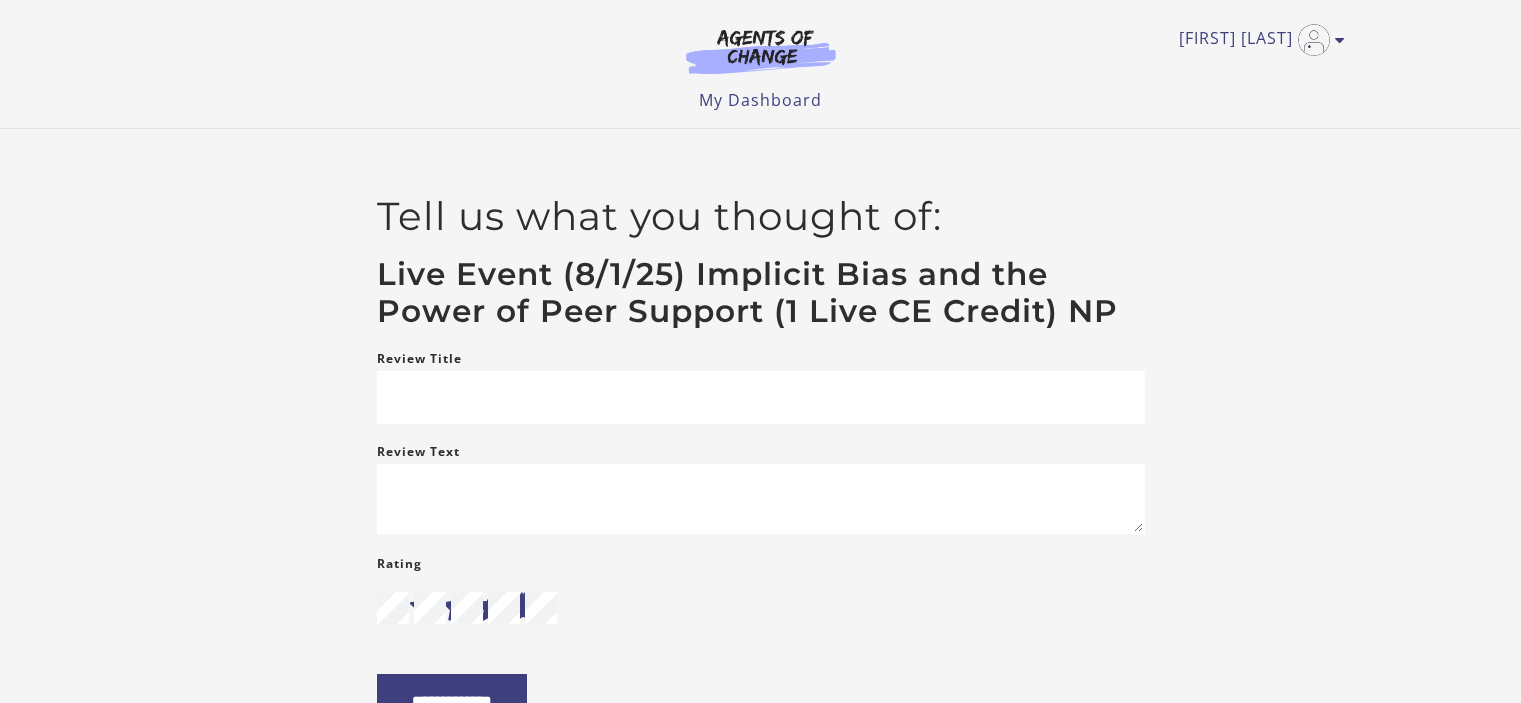 scroll, scrollTop: 248, scrollLeft: 0, axis: vertical 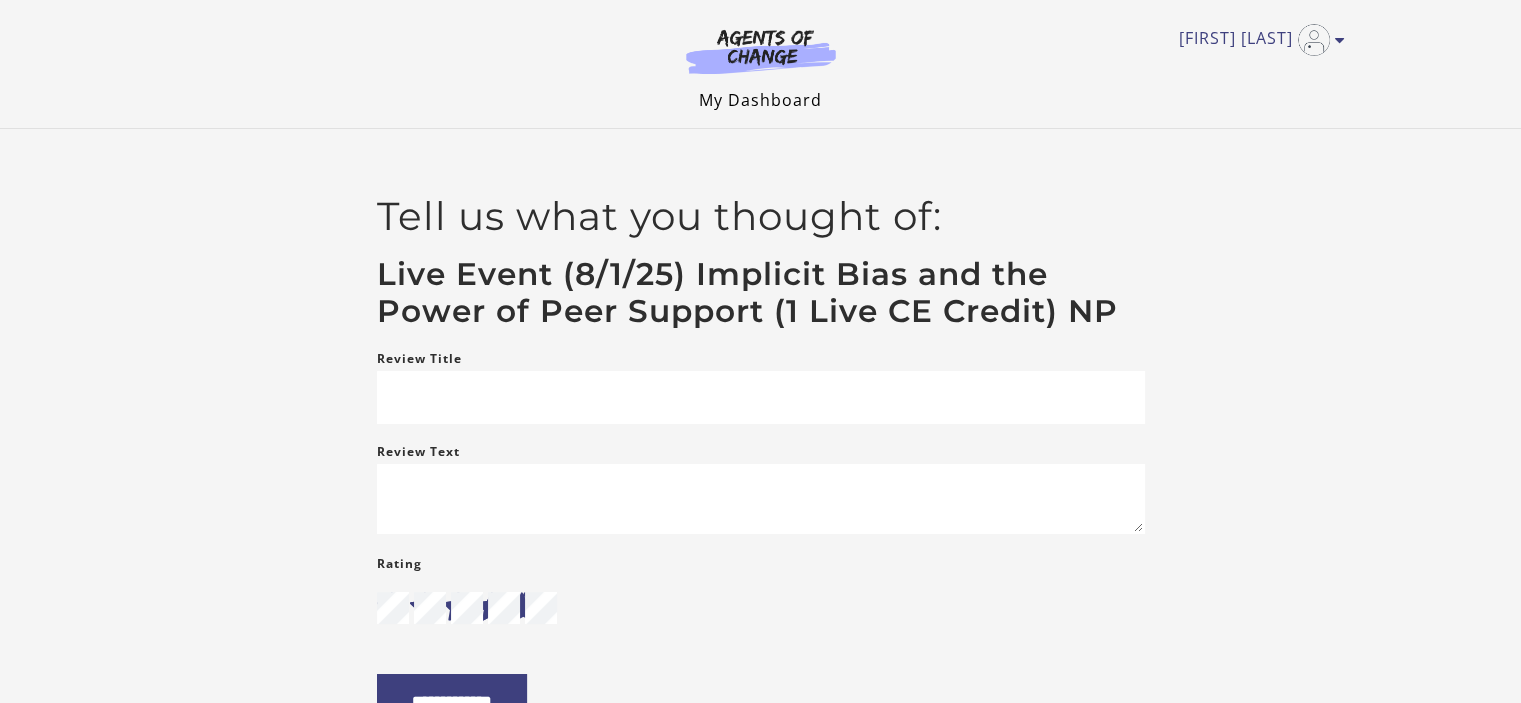 click on "My Dashboard" at bounding box center [760, 100] 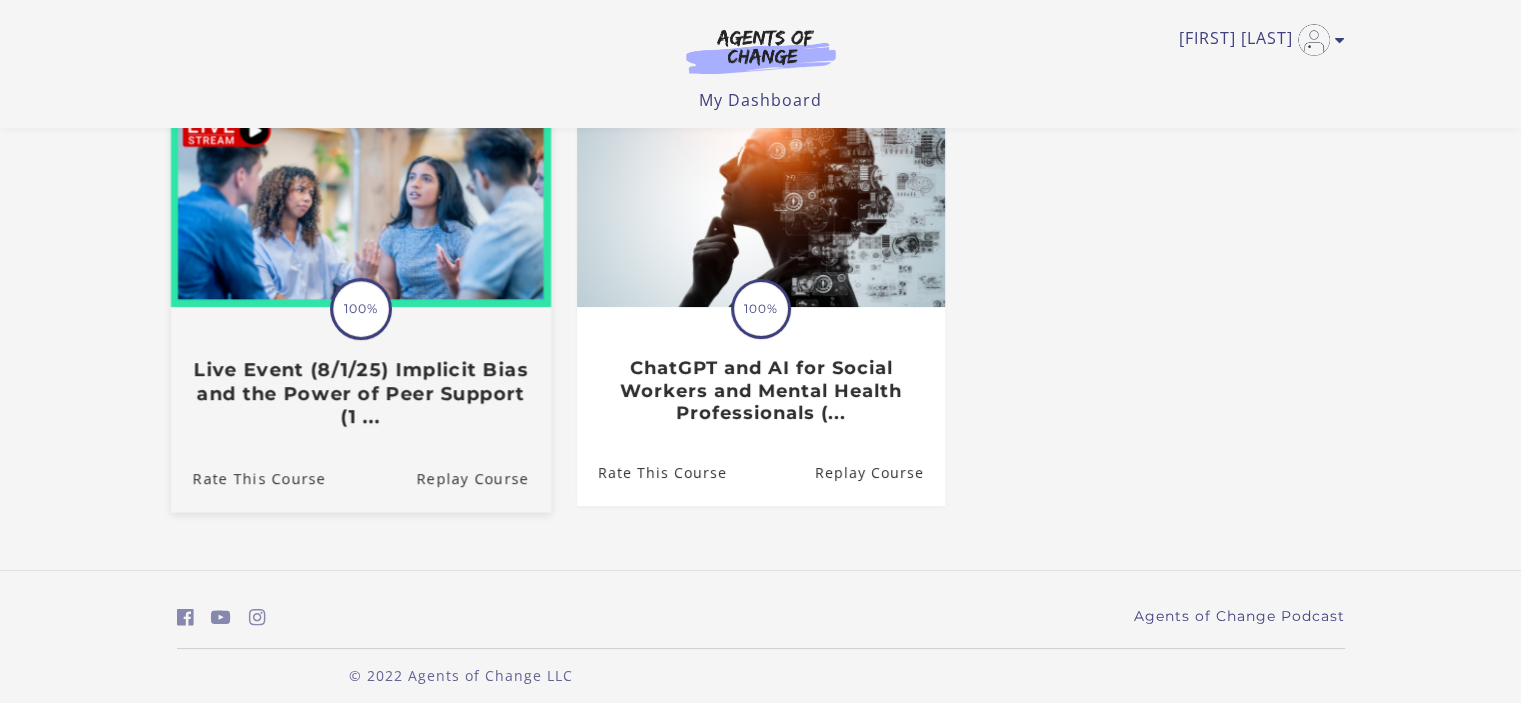 scroll, scrollTop: 200, scrollLeft: 0, axis: vertical 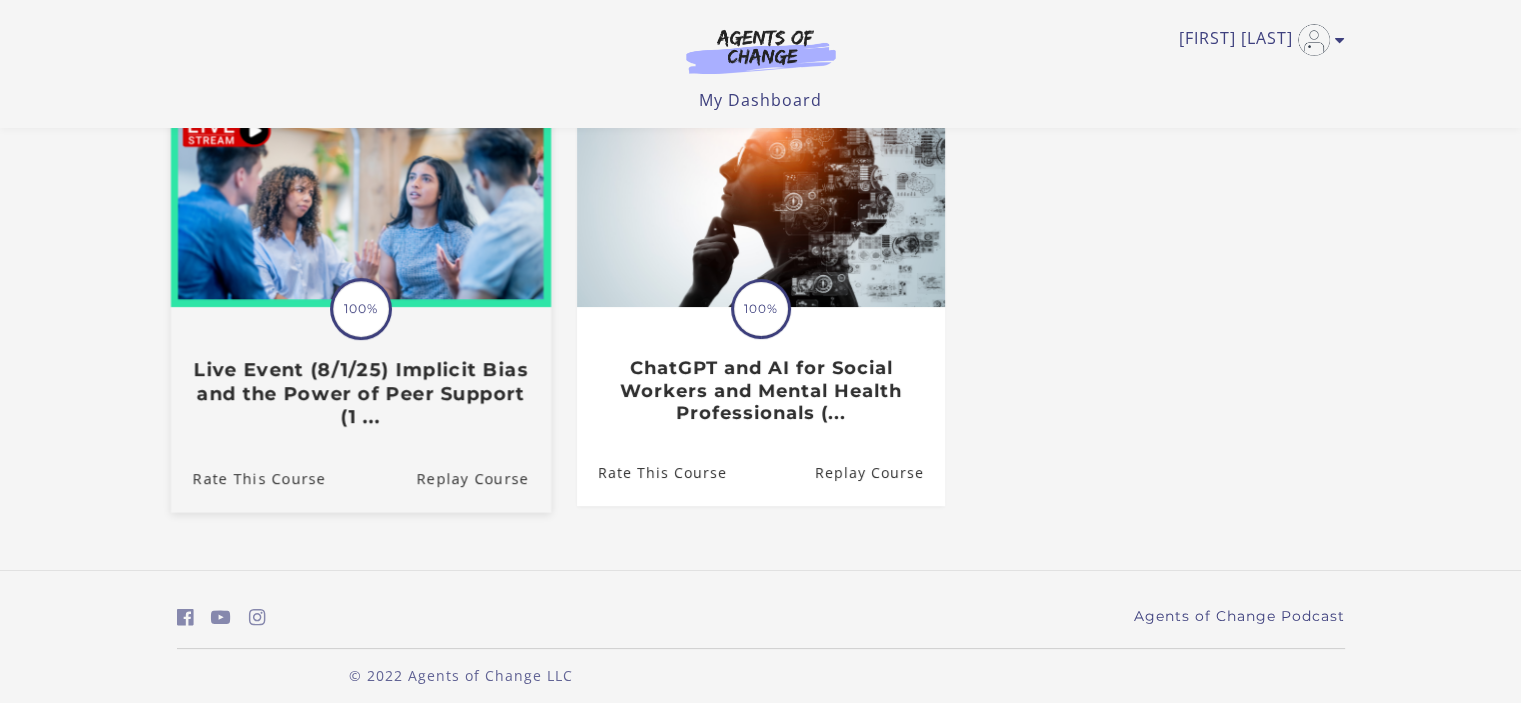 click on "Live Event (8/1/25) Implicit Bias and the Power of Peer Support (1 ..." at bounding box center (360, 394) 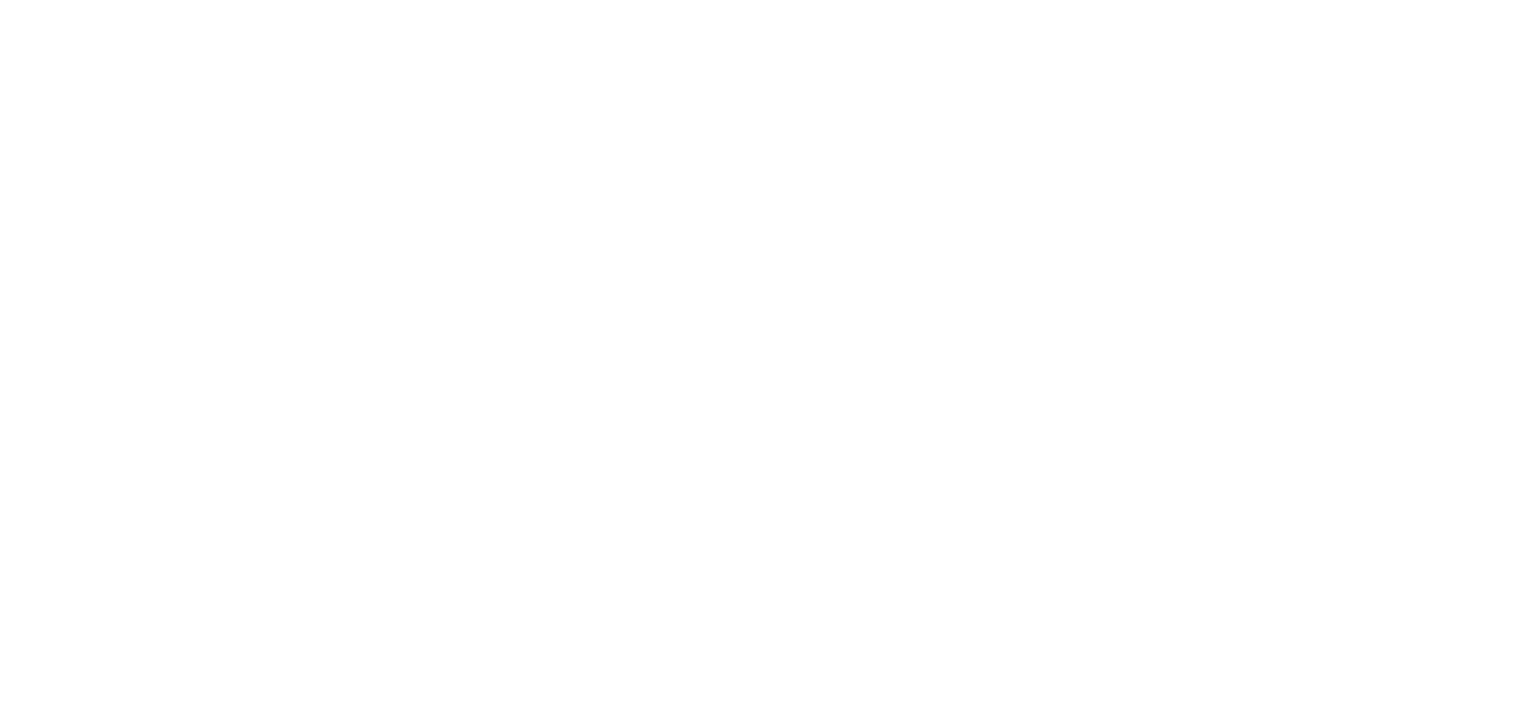 scroll, scrollTop: 0, scrollLeft: 0, axis: both 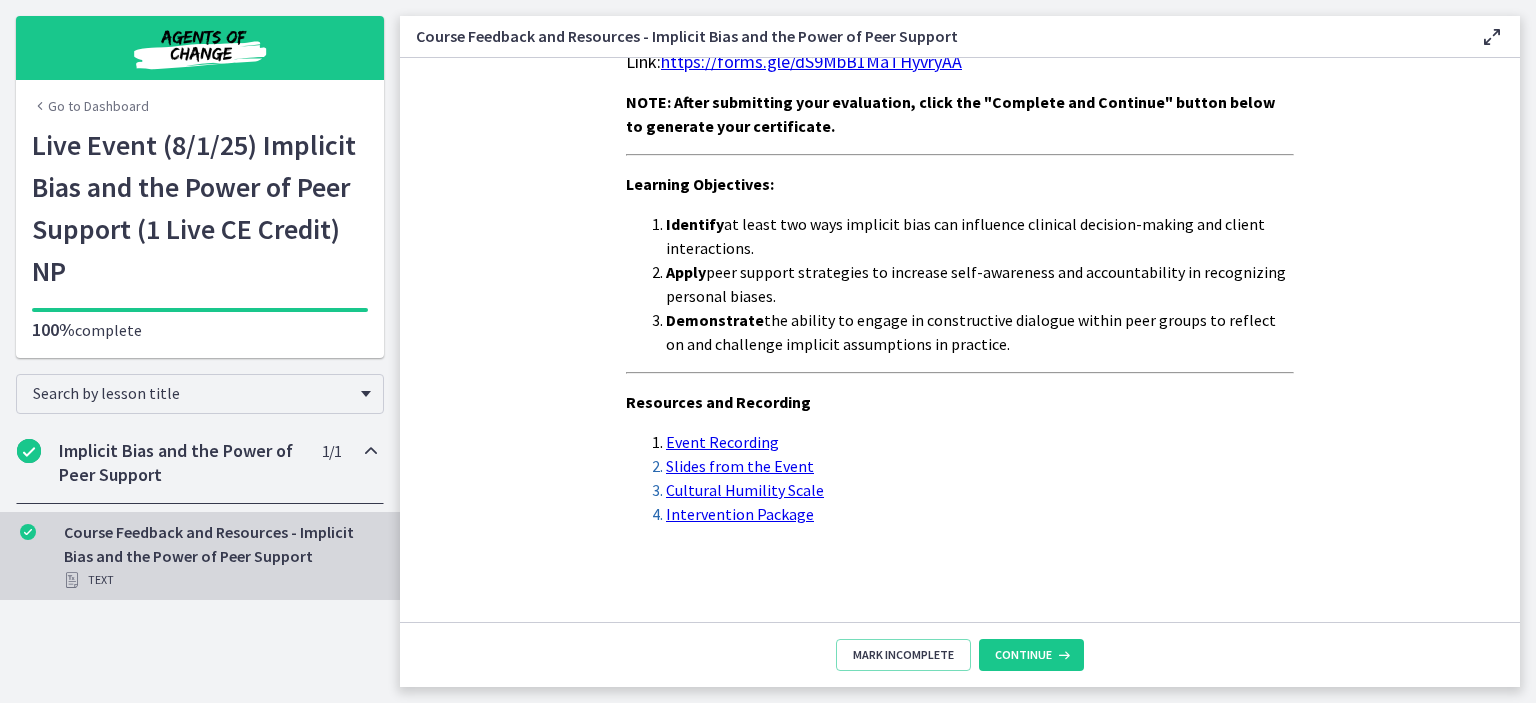 click on "Slides from the Event" at bounding box center (740, 466) 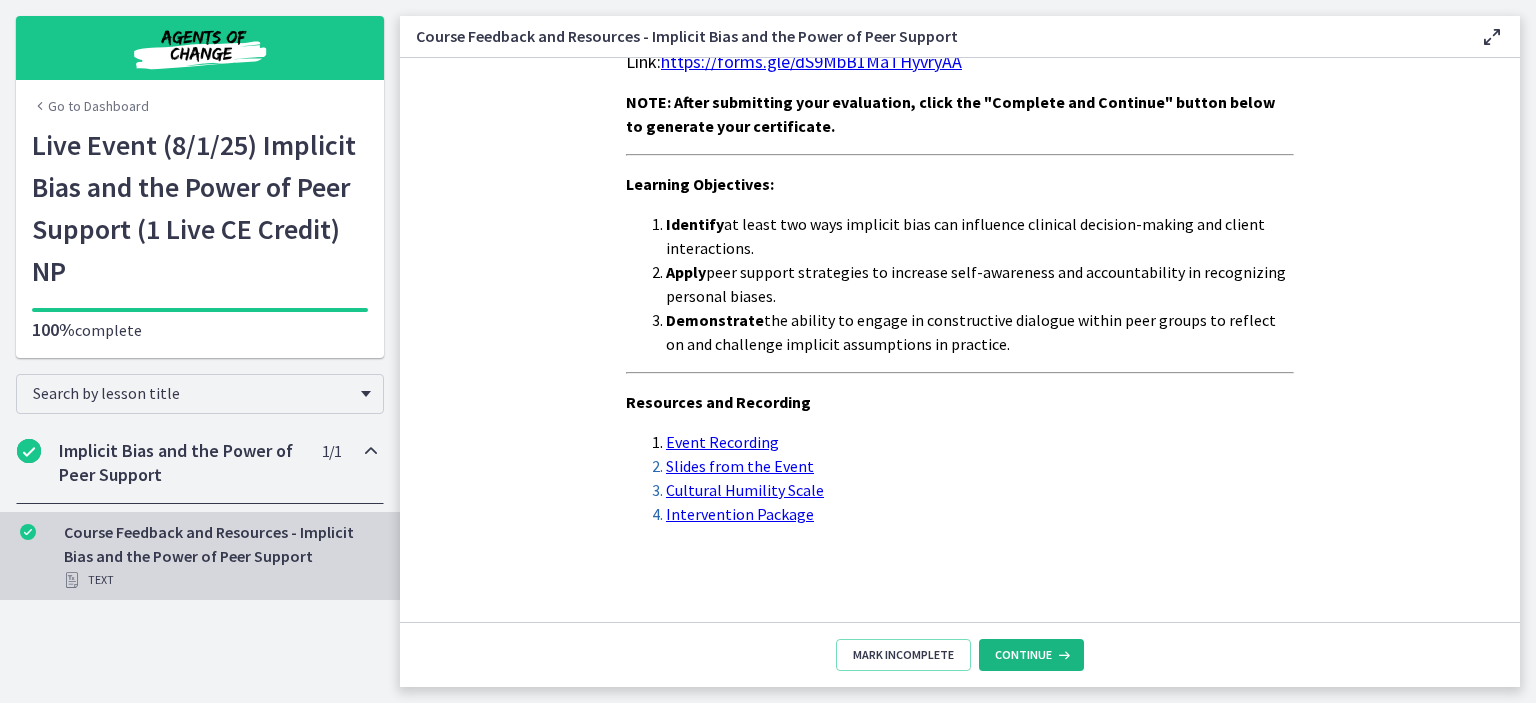 click on "Continue" at bounding box center [1023, 655] 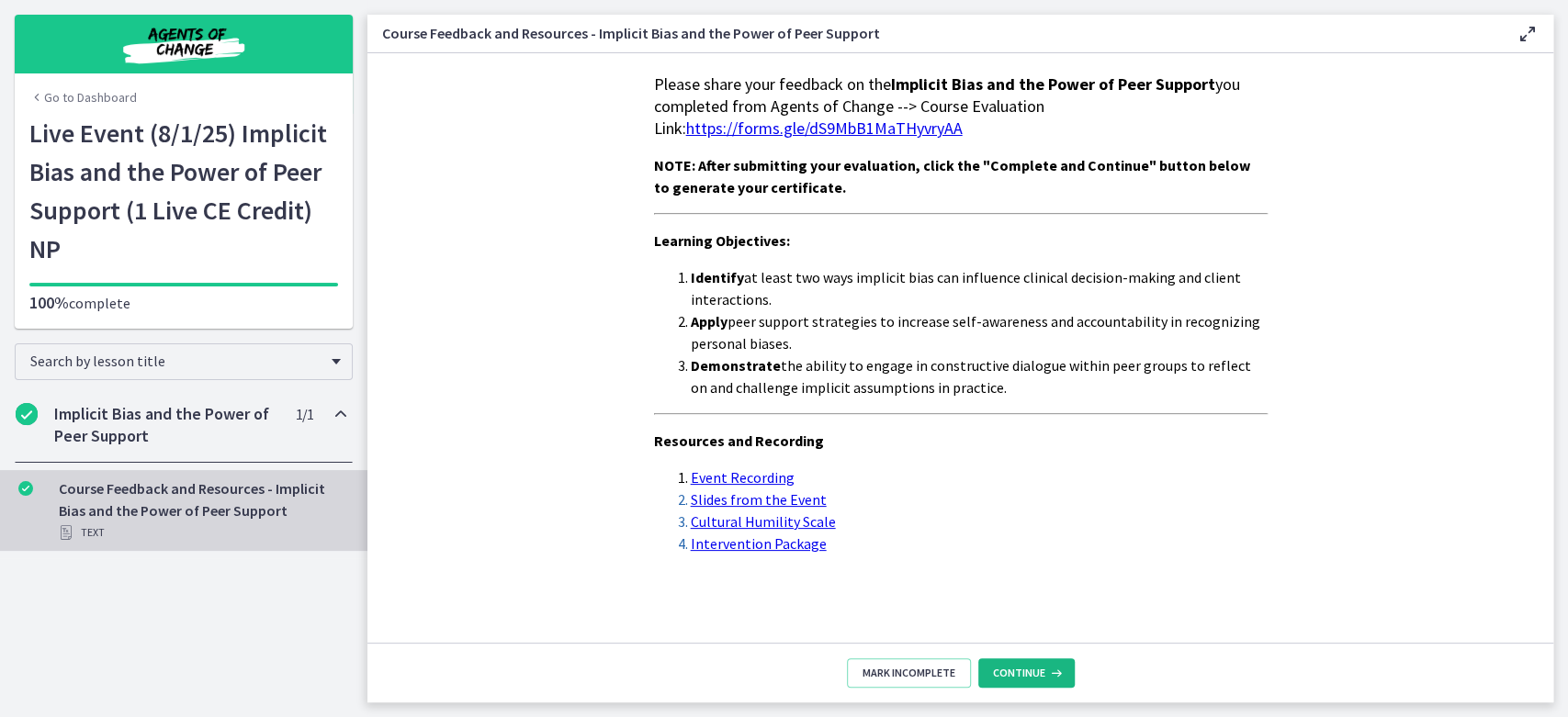 scroll, scrollTop: 29, scrollLeft: 0, axis: vertical 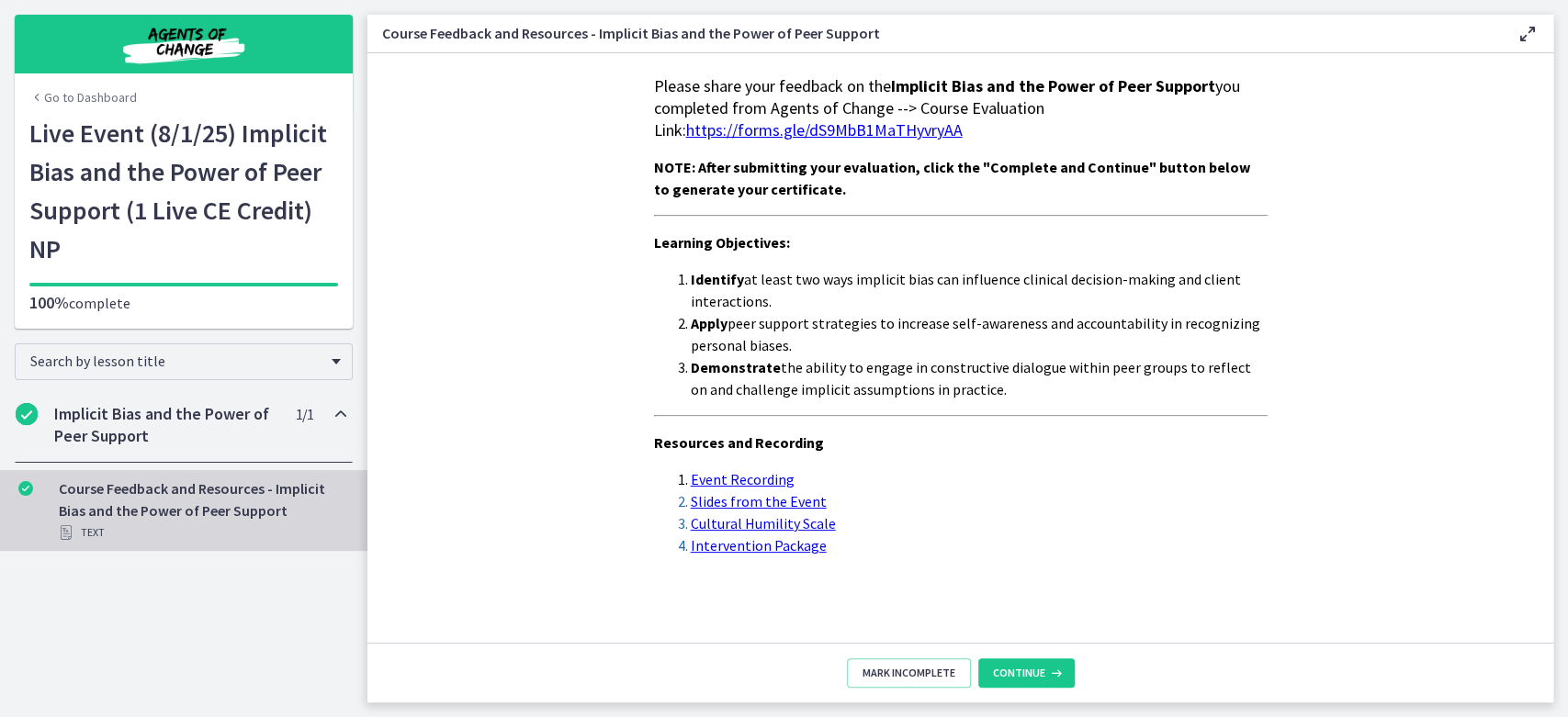 drag, startPoint x: 1330, startPoint y: 1, endPoint x: 963, endPoint y: 532, distance: 645.48431 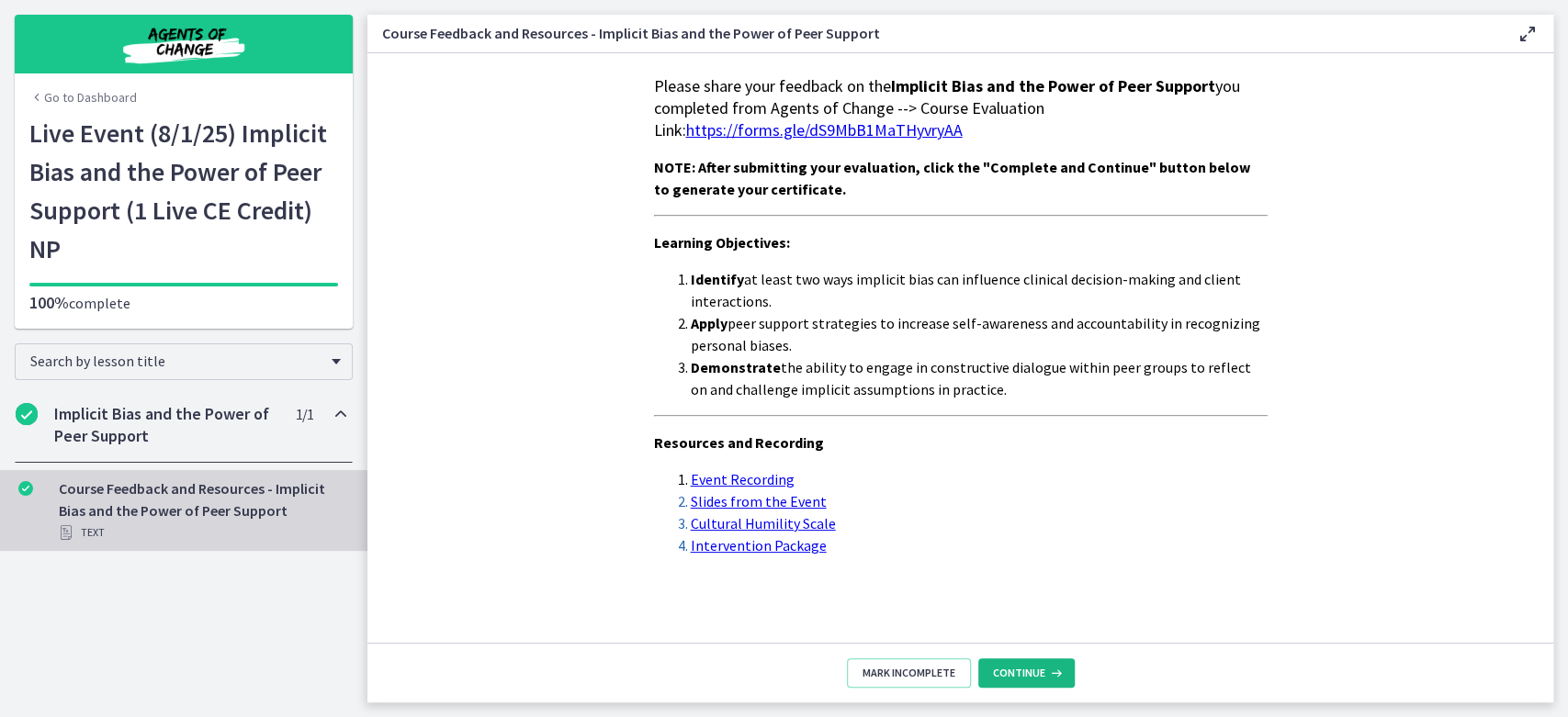 click on "Continue" at bounding box center (1019, 673) 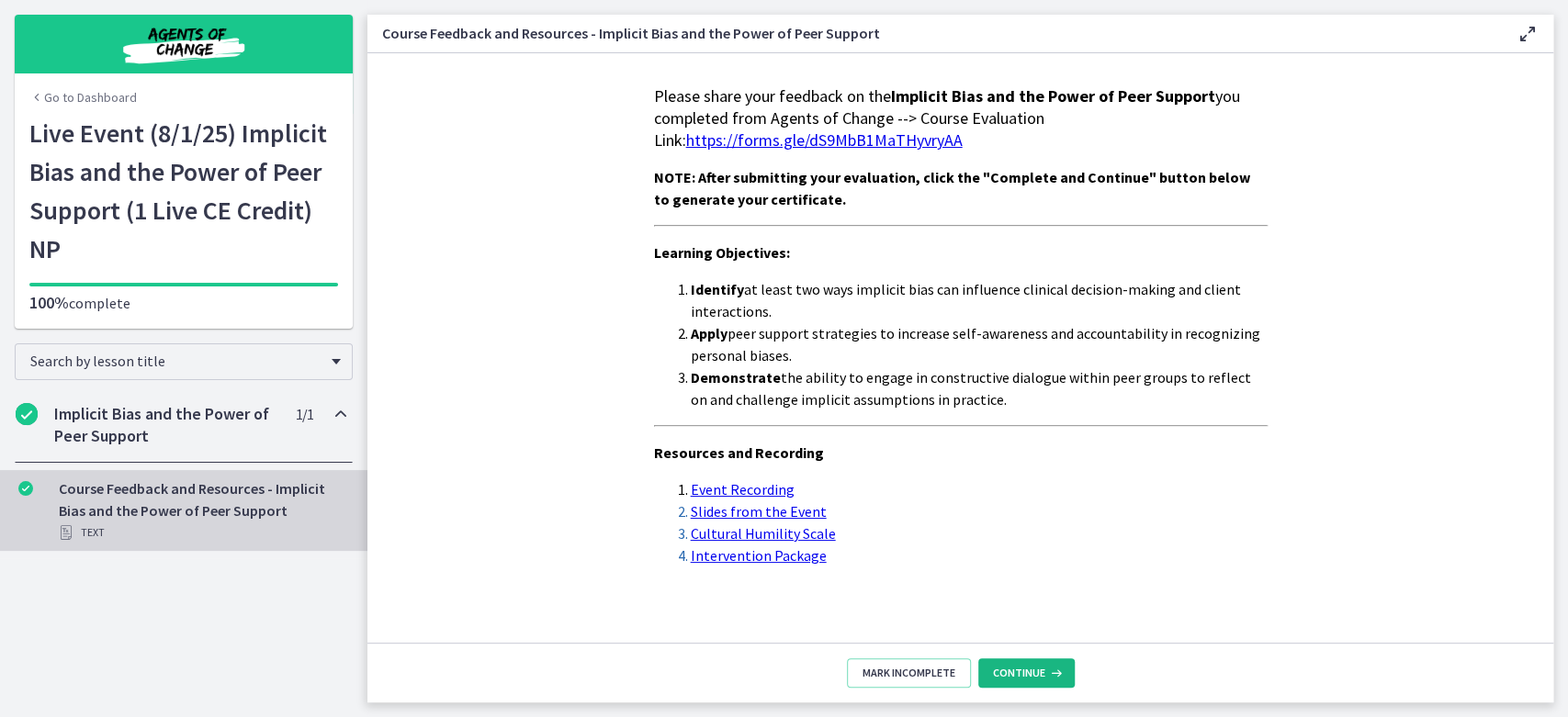 scroll, scrollTop: 29, scrollLeft: 0, axis: vertical 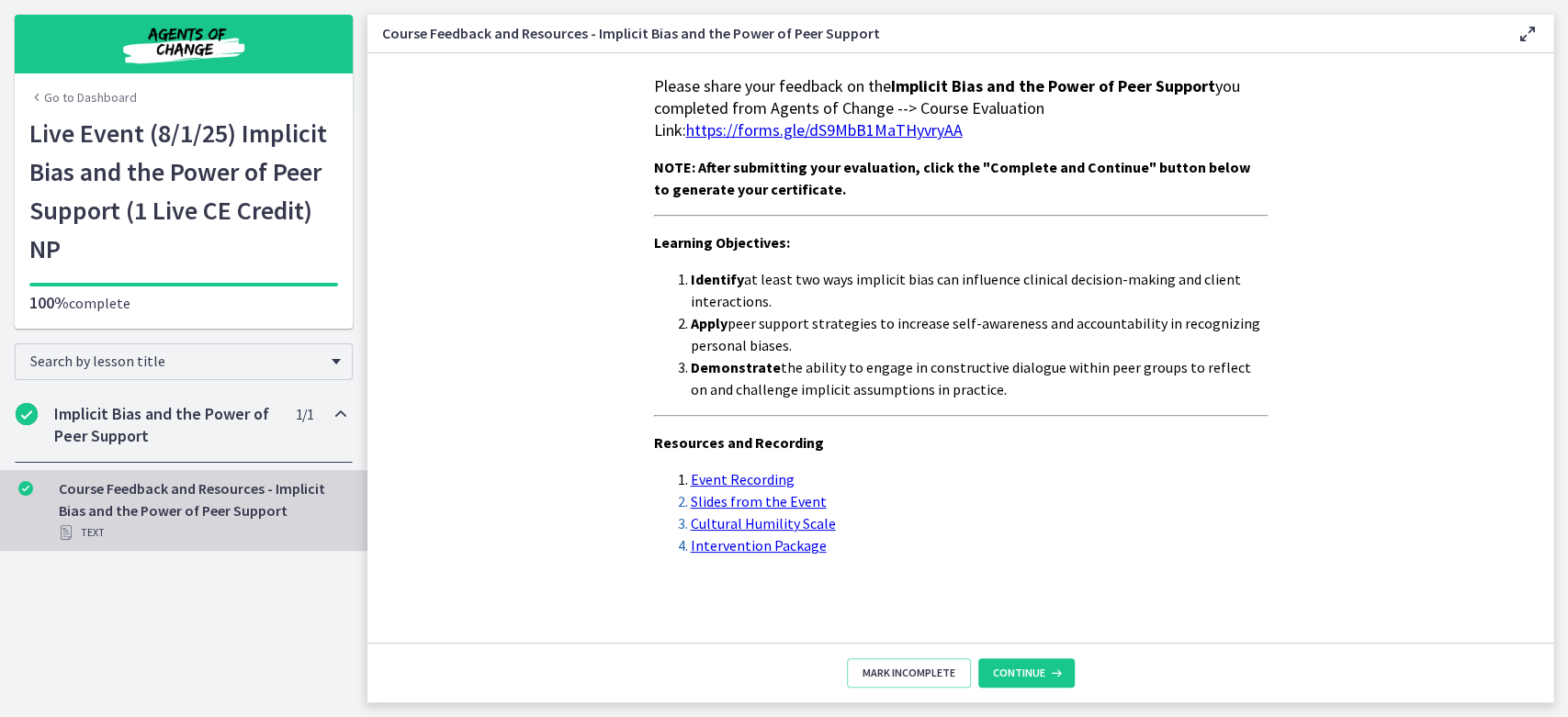 click on "https://forms.gle/dS9MbB1MaTHyvryAA" at bounding box center [824, 129] 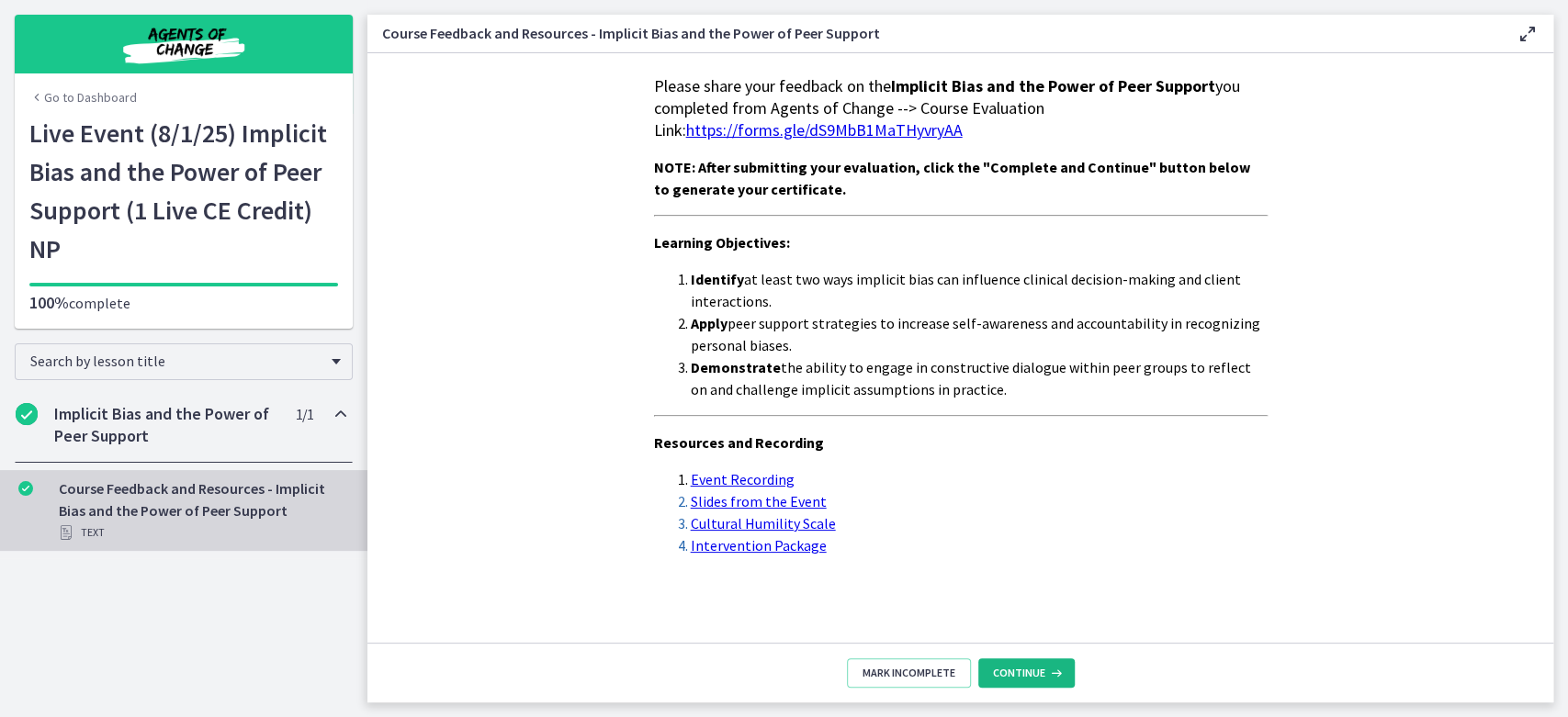 click on "Continue" at bounding box center (1026, 673) 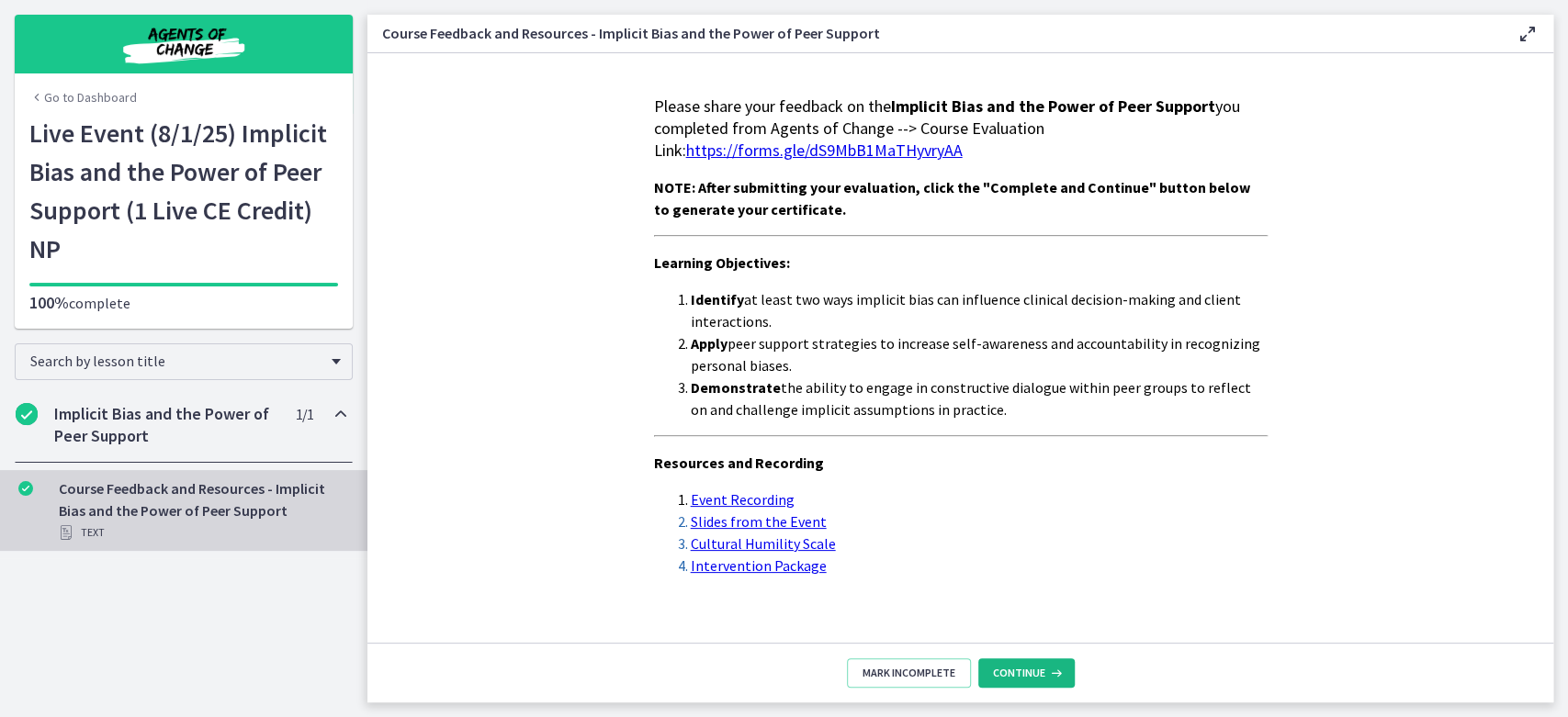scroll, scrollTop: 0, scrollLeft: 0, axis: both 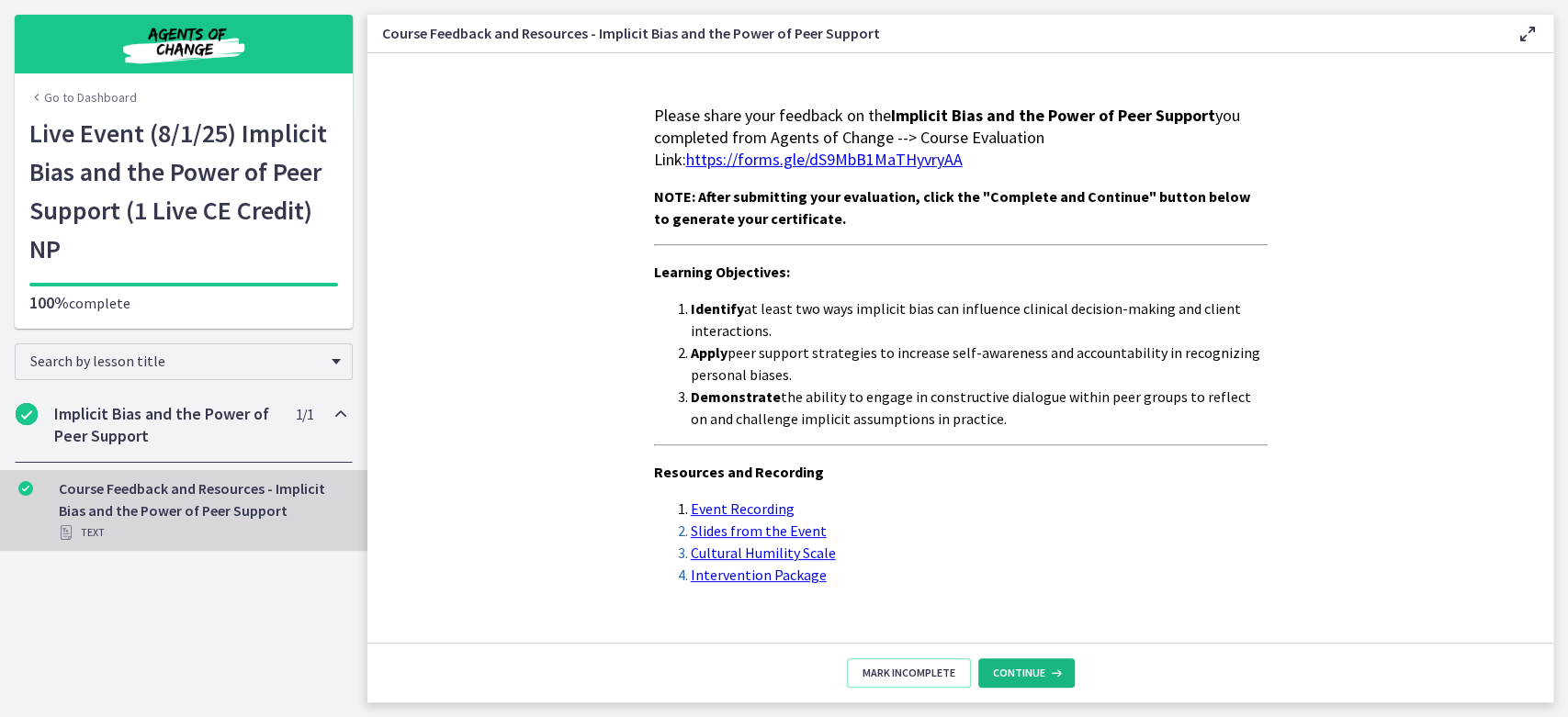 click on "Continue" at bounding box center [1019, 673] 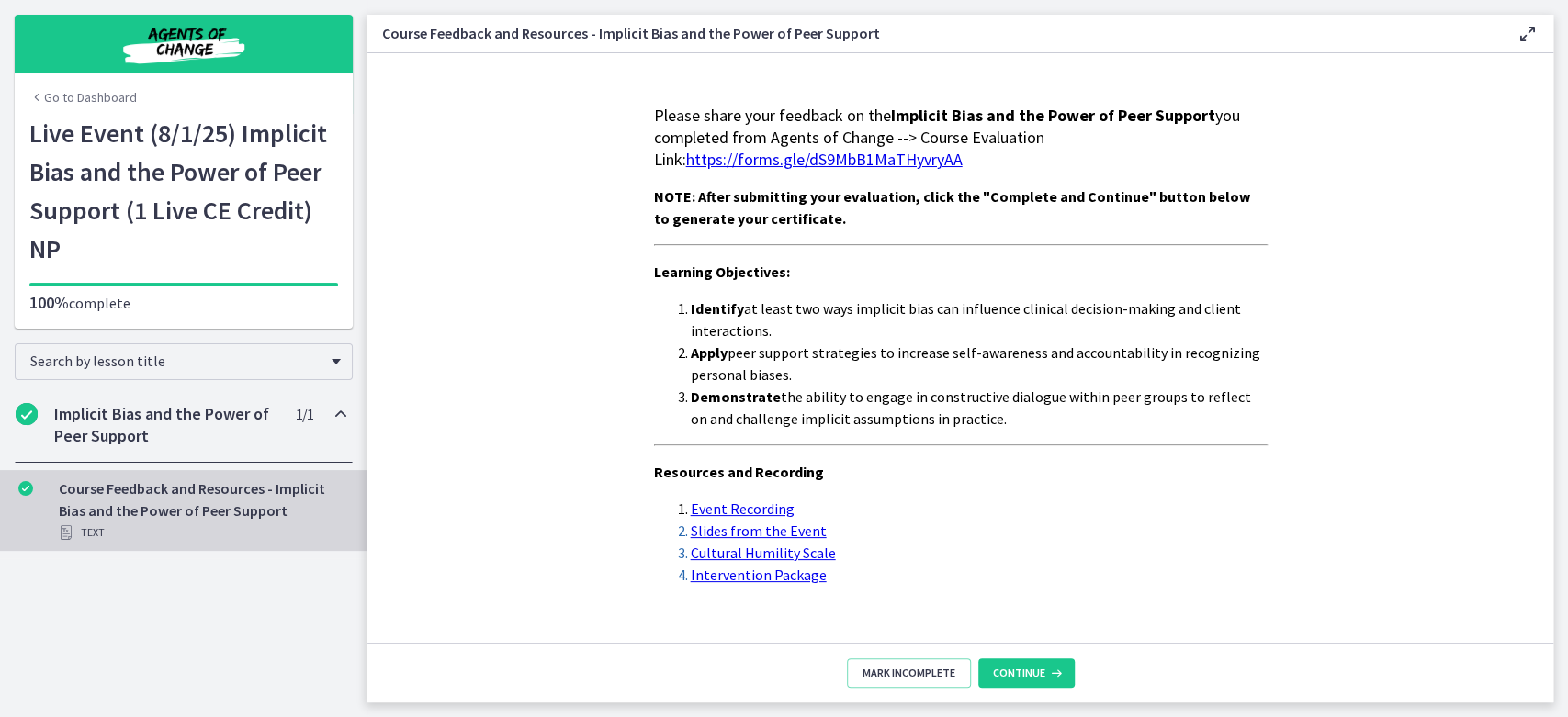 click on "Go to Dashboard" at bounding box center [83, 97] 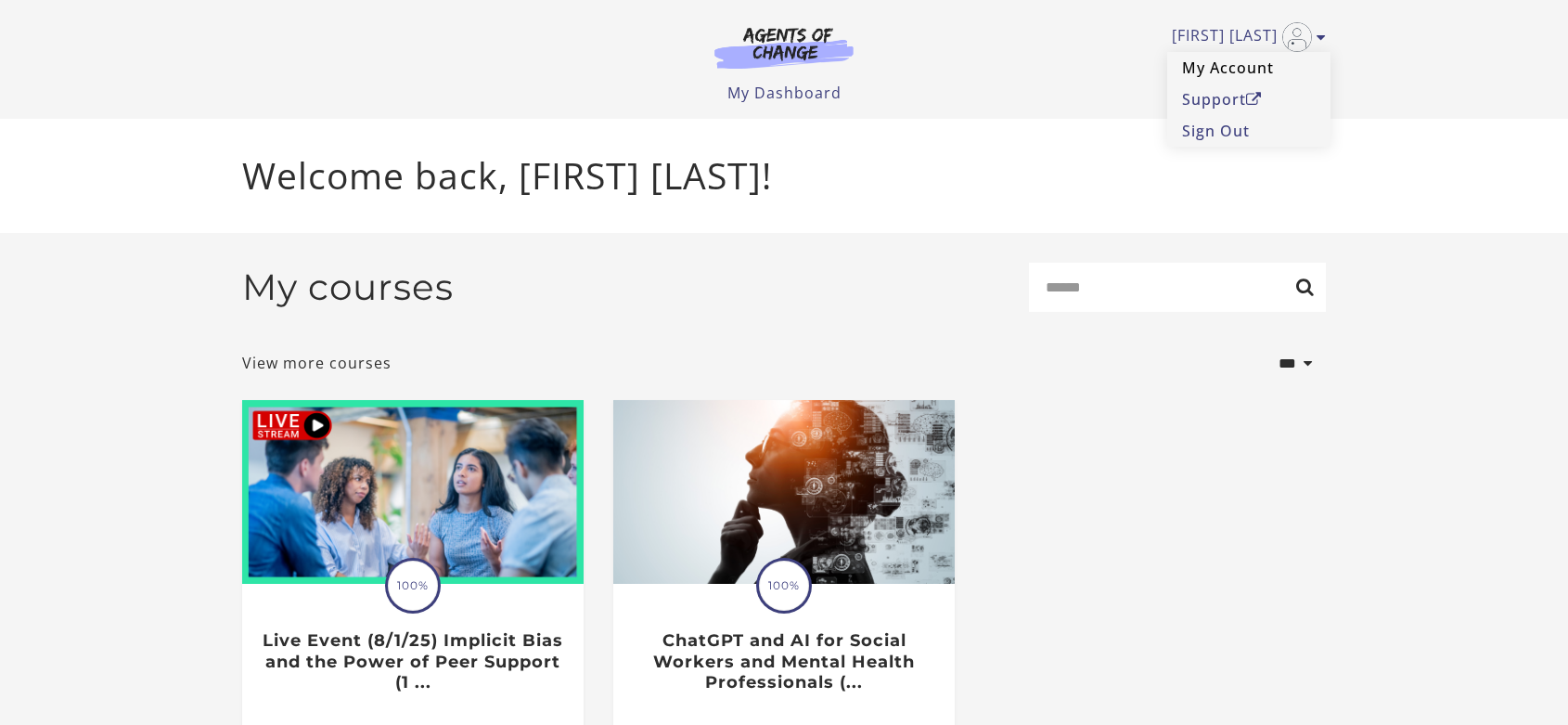 click on "My Account" at bounding box center (1249, 68) 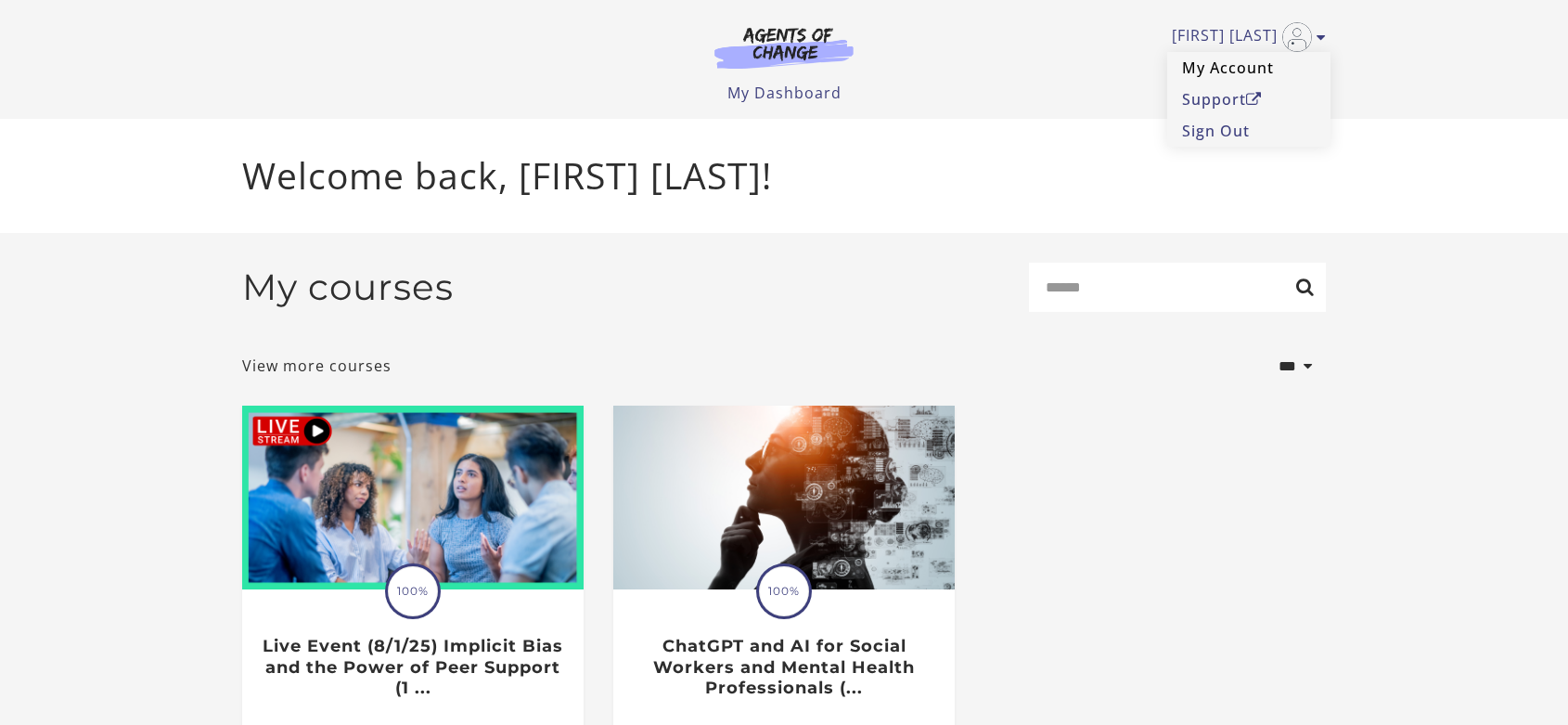 scroll, scrollTop: 0, scrollLeft: 0, axis: both 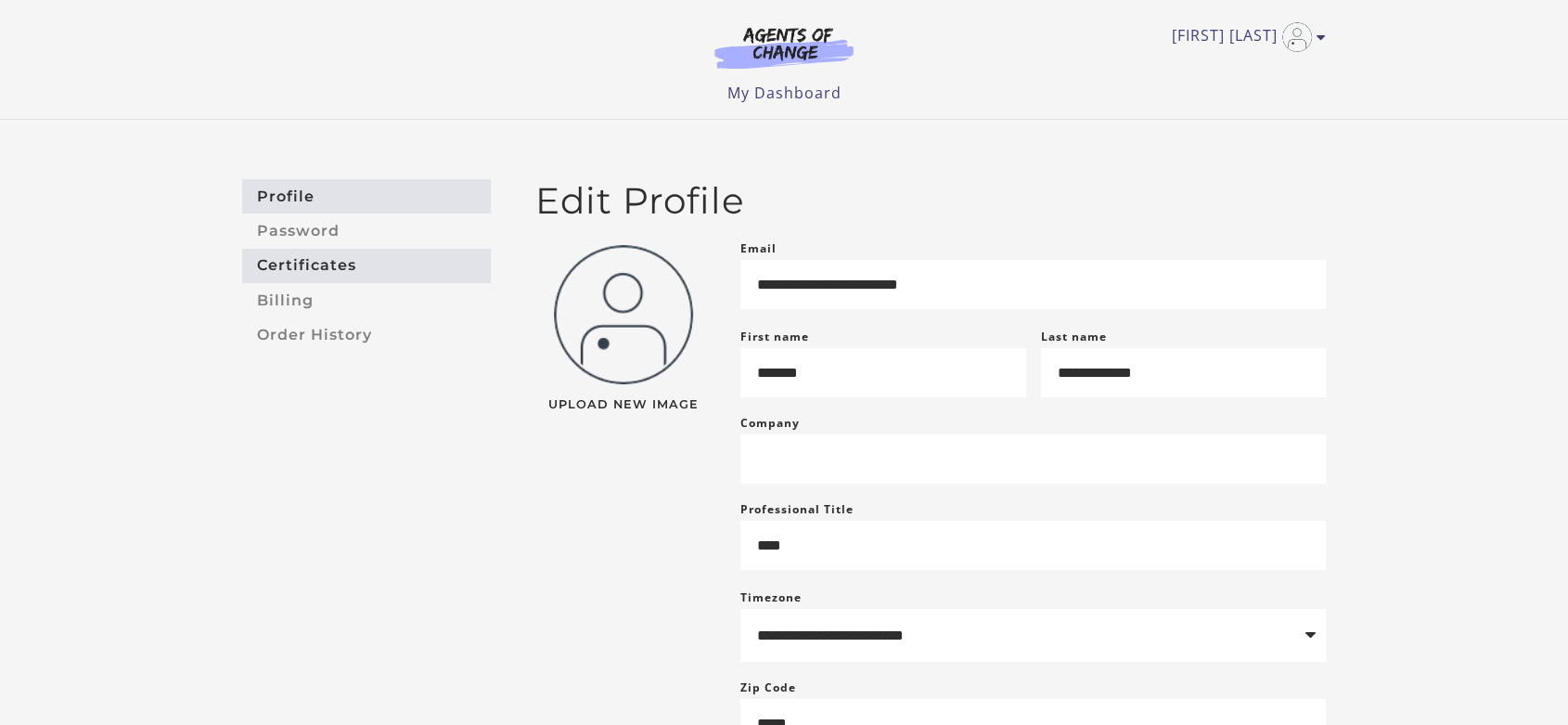 click on "Certificates" at bounding box center [366, 265] 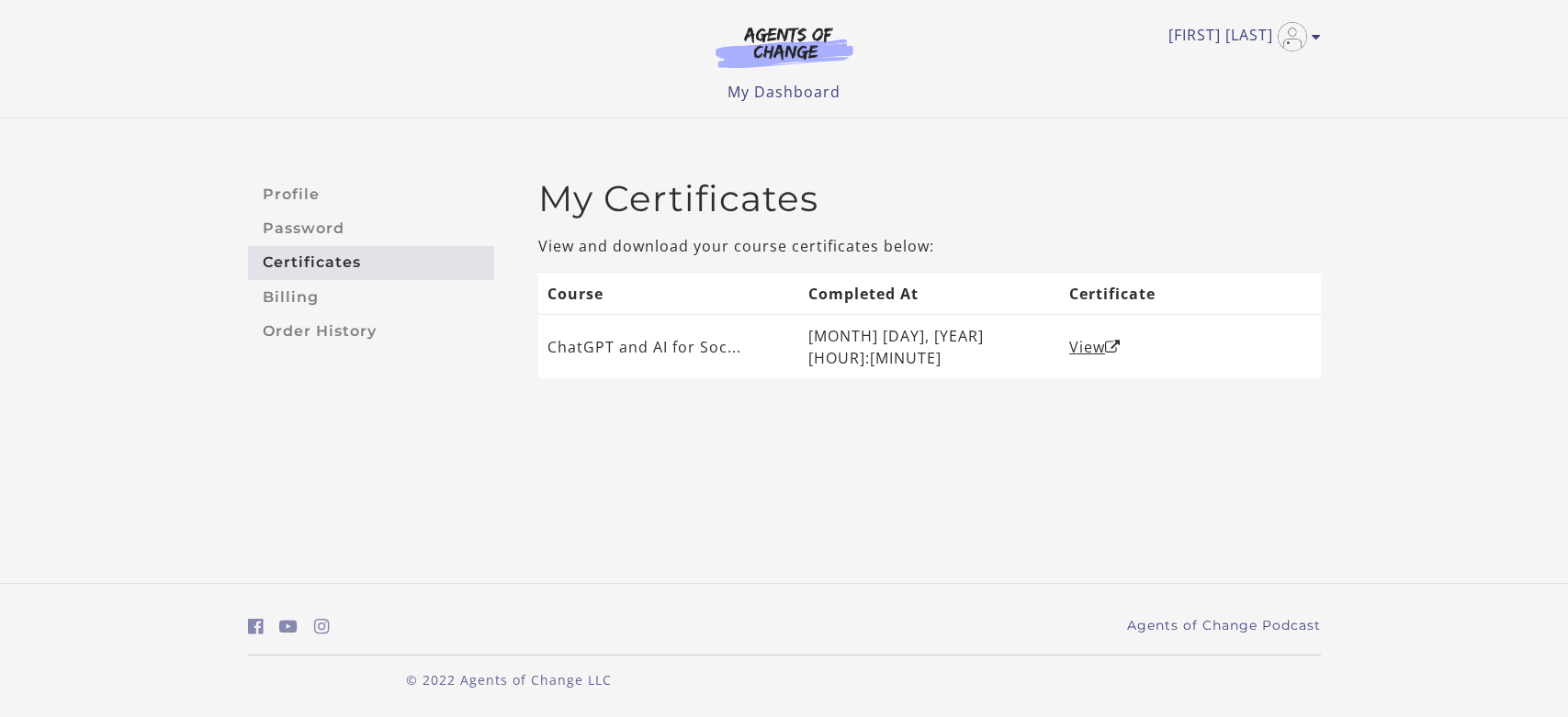 scroll, scrollTop: 0, scrollLeft: 0, axis: both 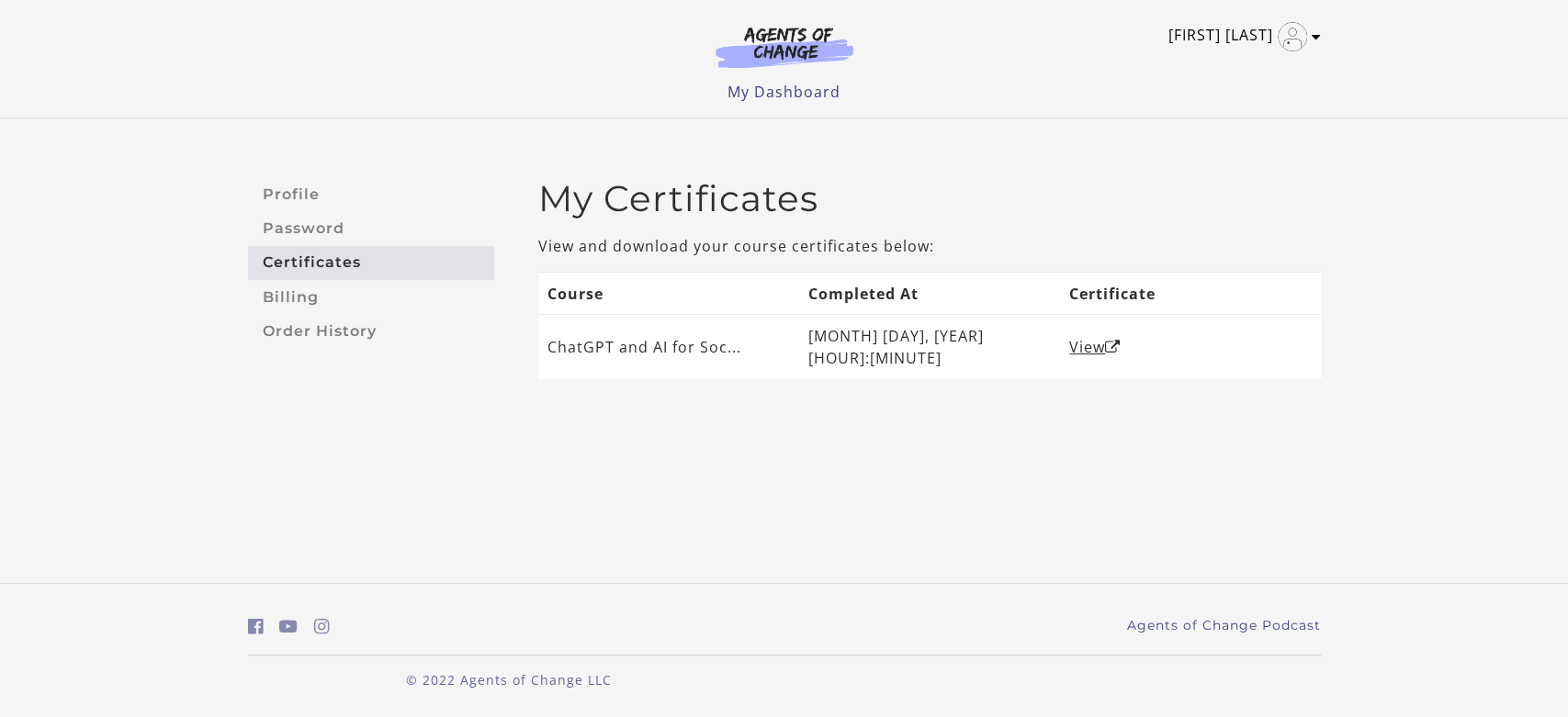 click on "[FIRST]  [LAST]" at bounding box center [1240, 37] 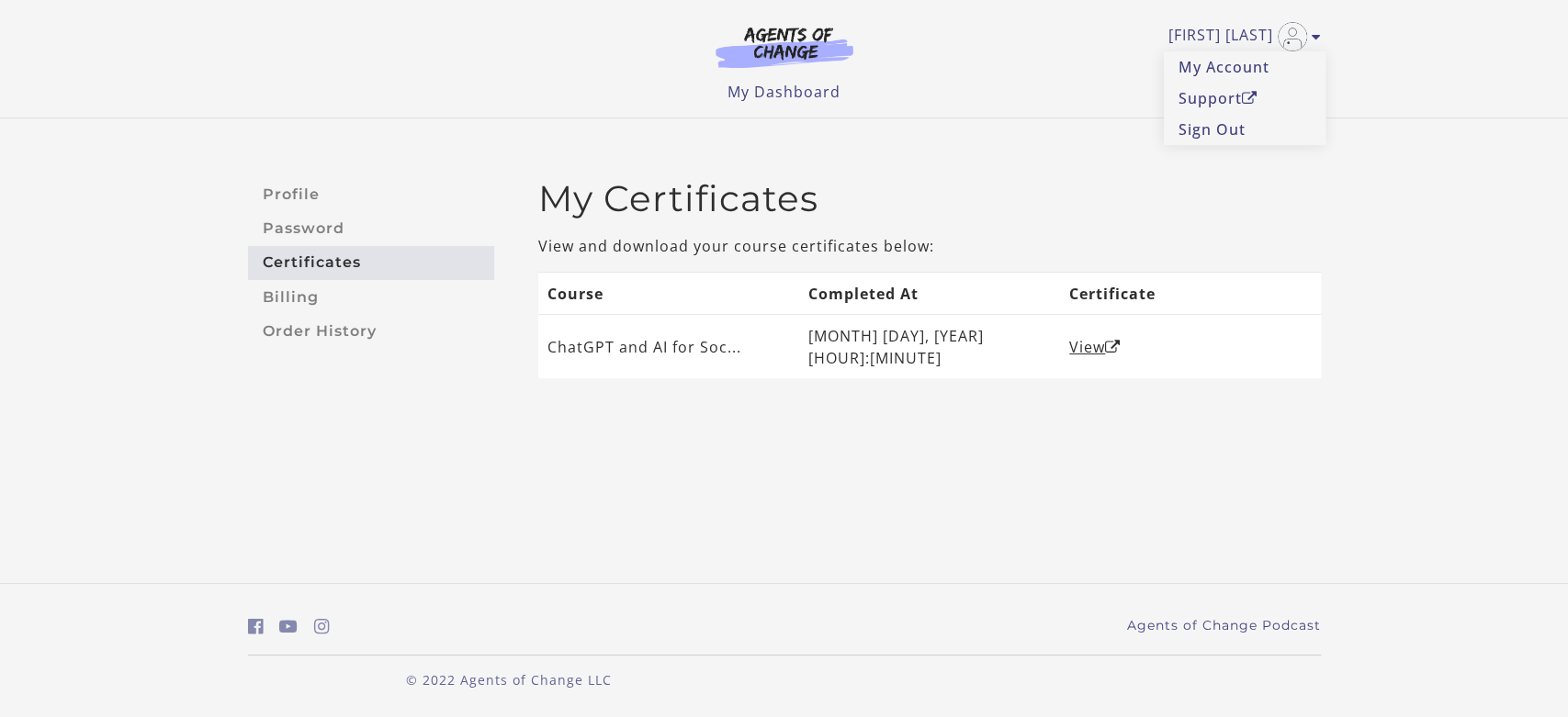 click on "My Dashboard
My Account
Support
Sign Out" at bounding box center [784, 92] 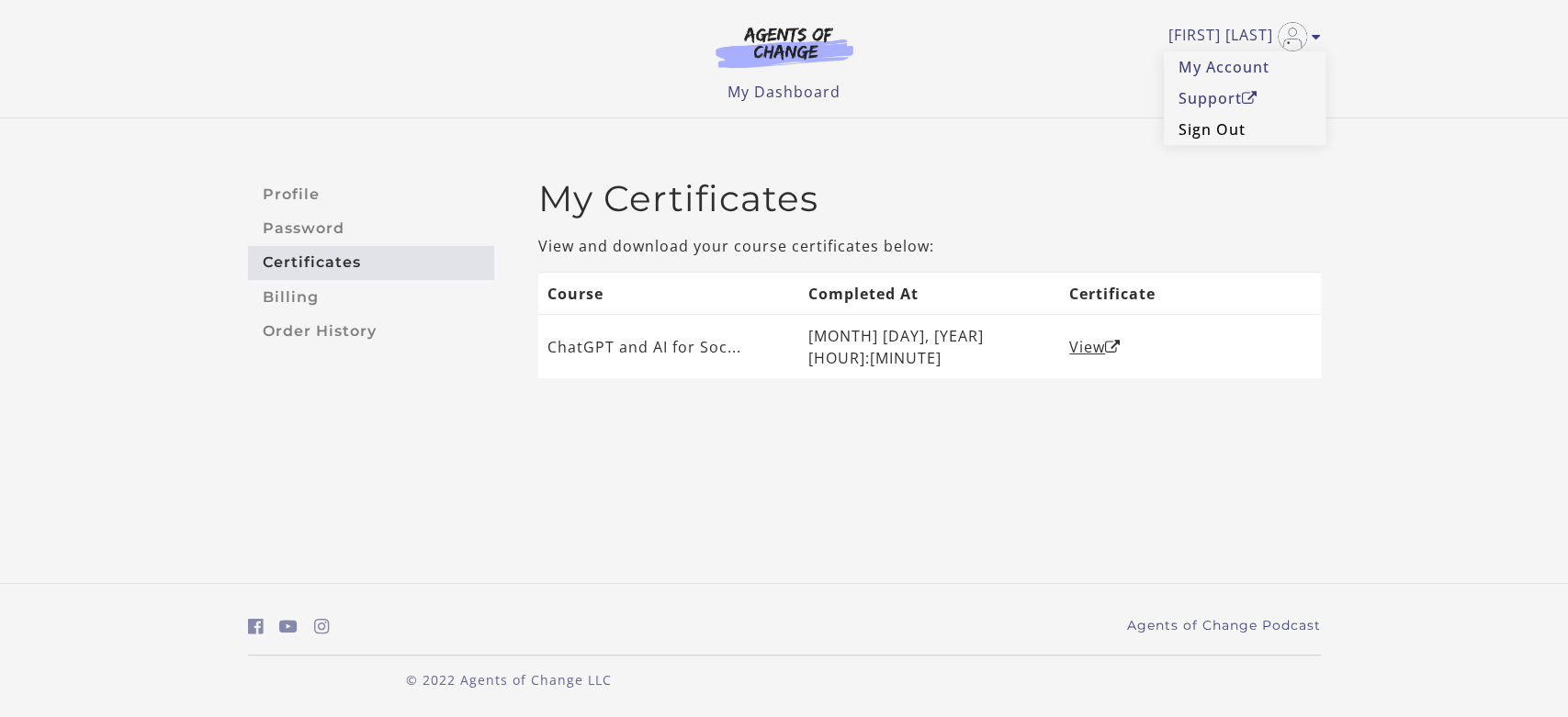 click on "Sign Out" at bounding box center [1245, 129] 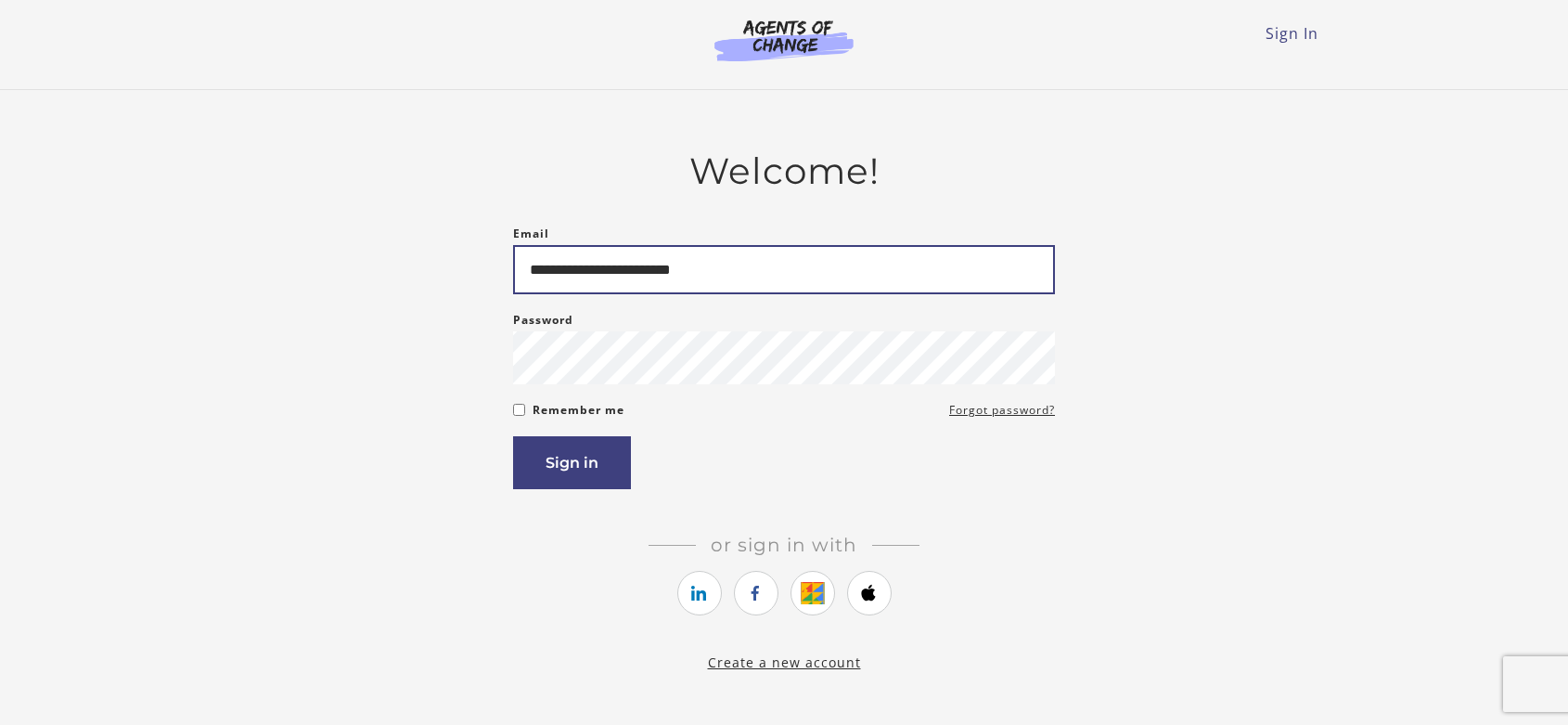 scroll, scrollTop: 0, scrollLeft: 0, axis: both 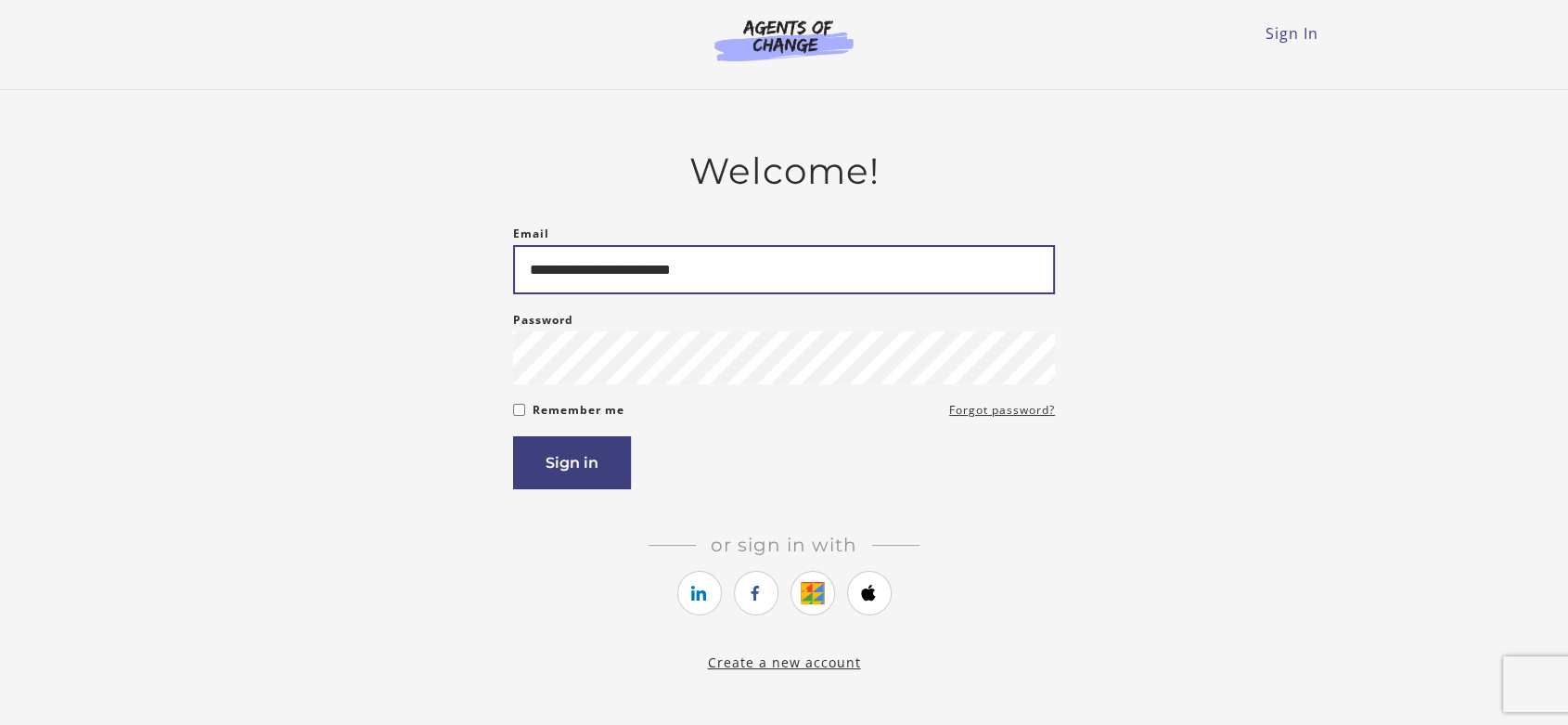 click on "**********" at bounding box center (784, 269) 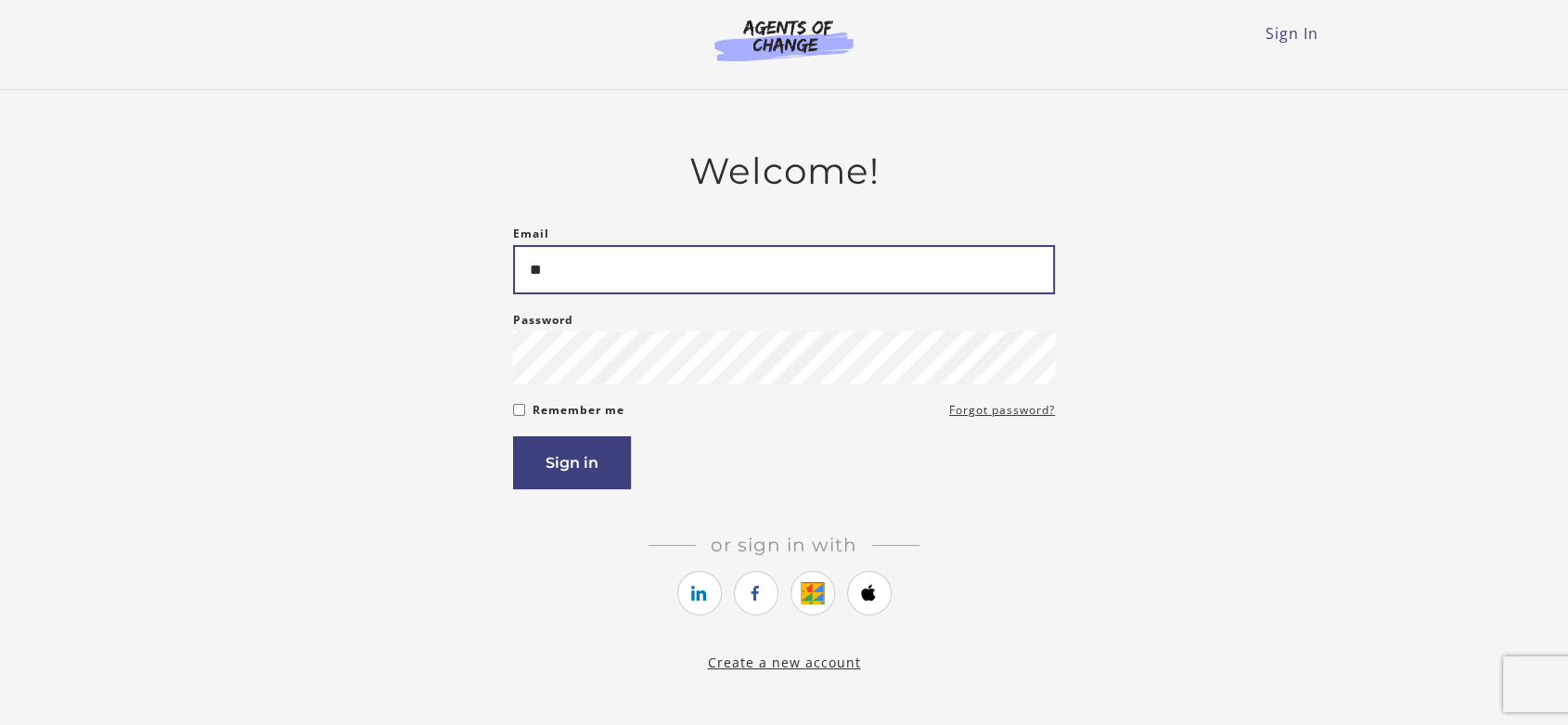 type on "*" 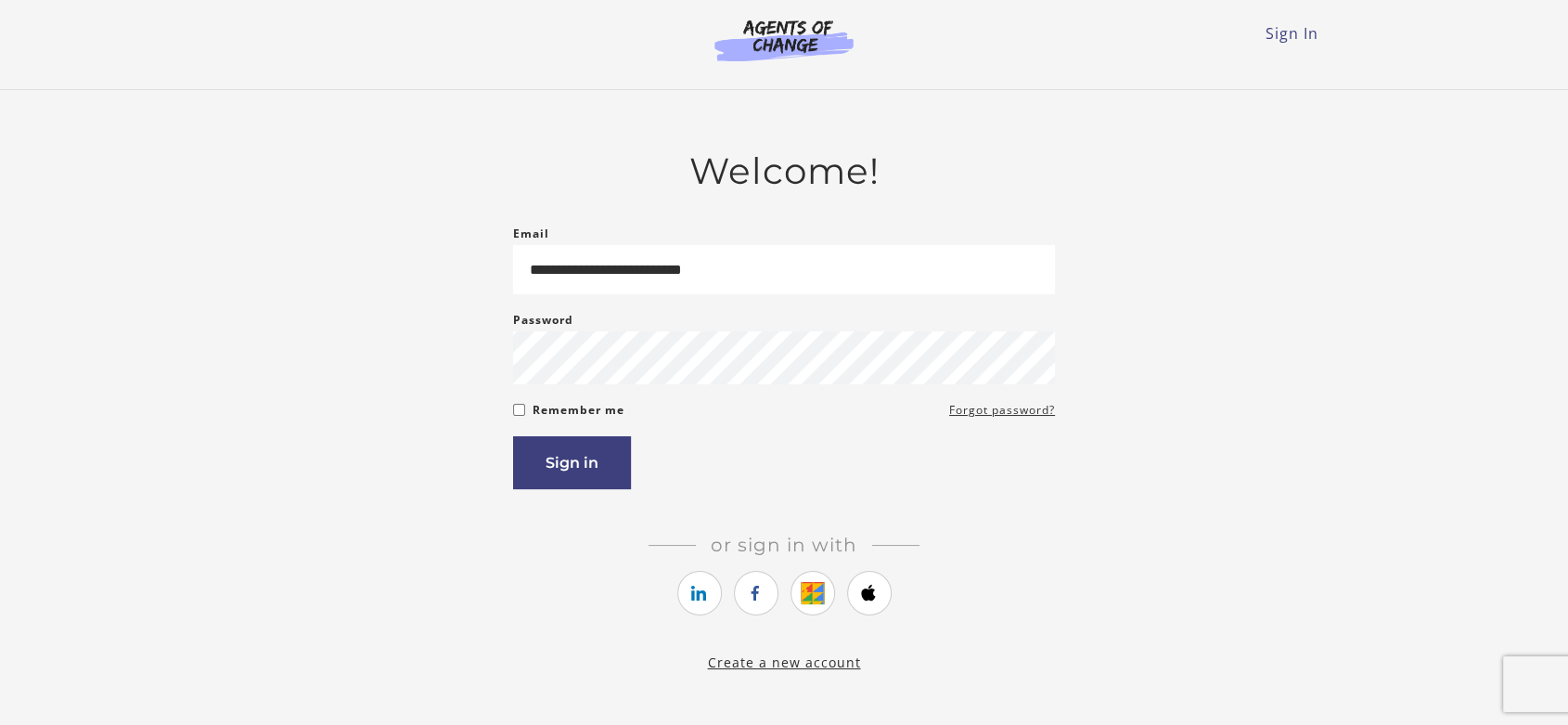 type on "**********" 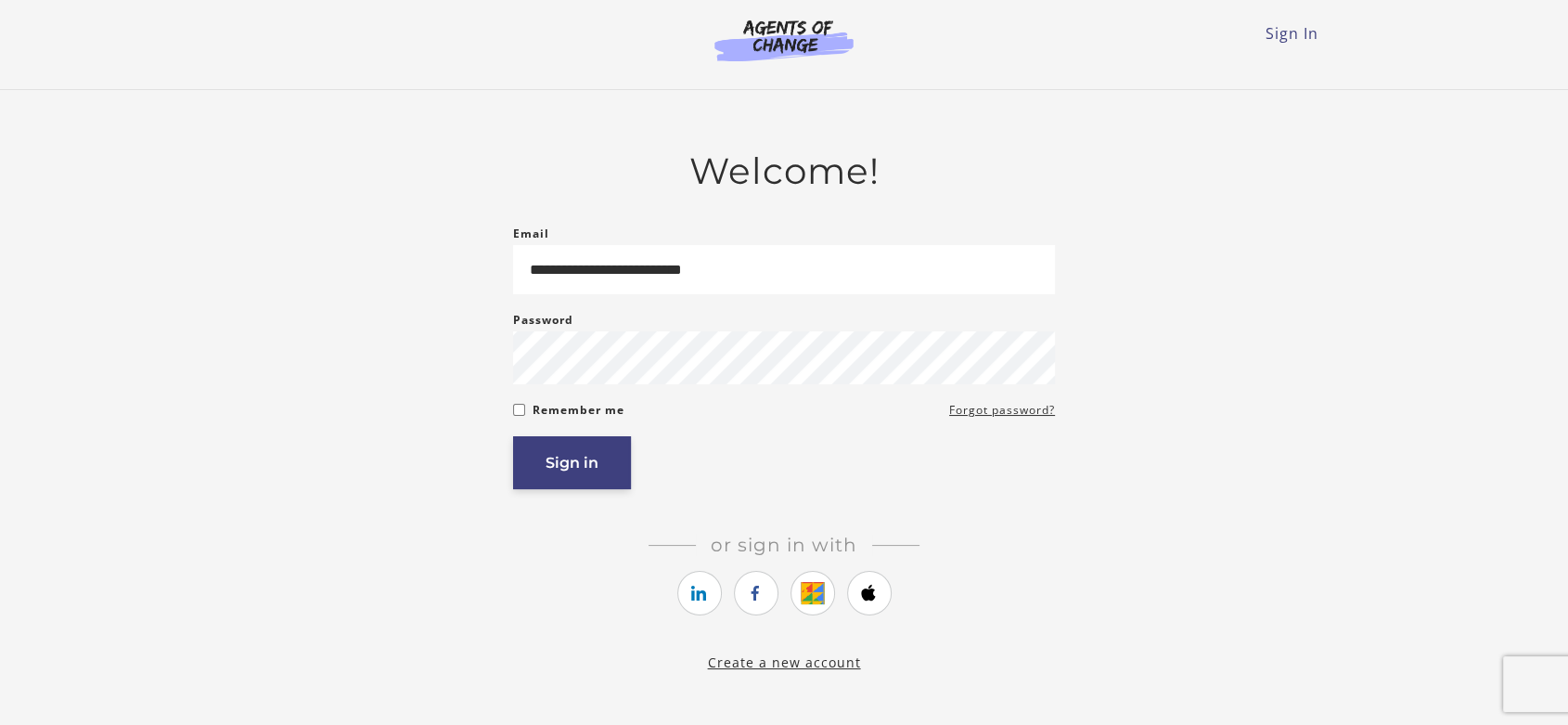click on "Sign in" at bounding box center (572, 462) 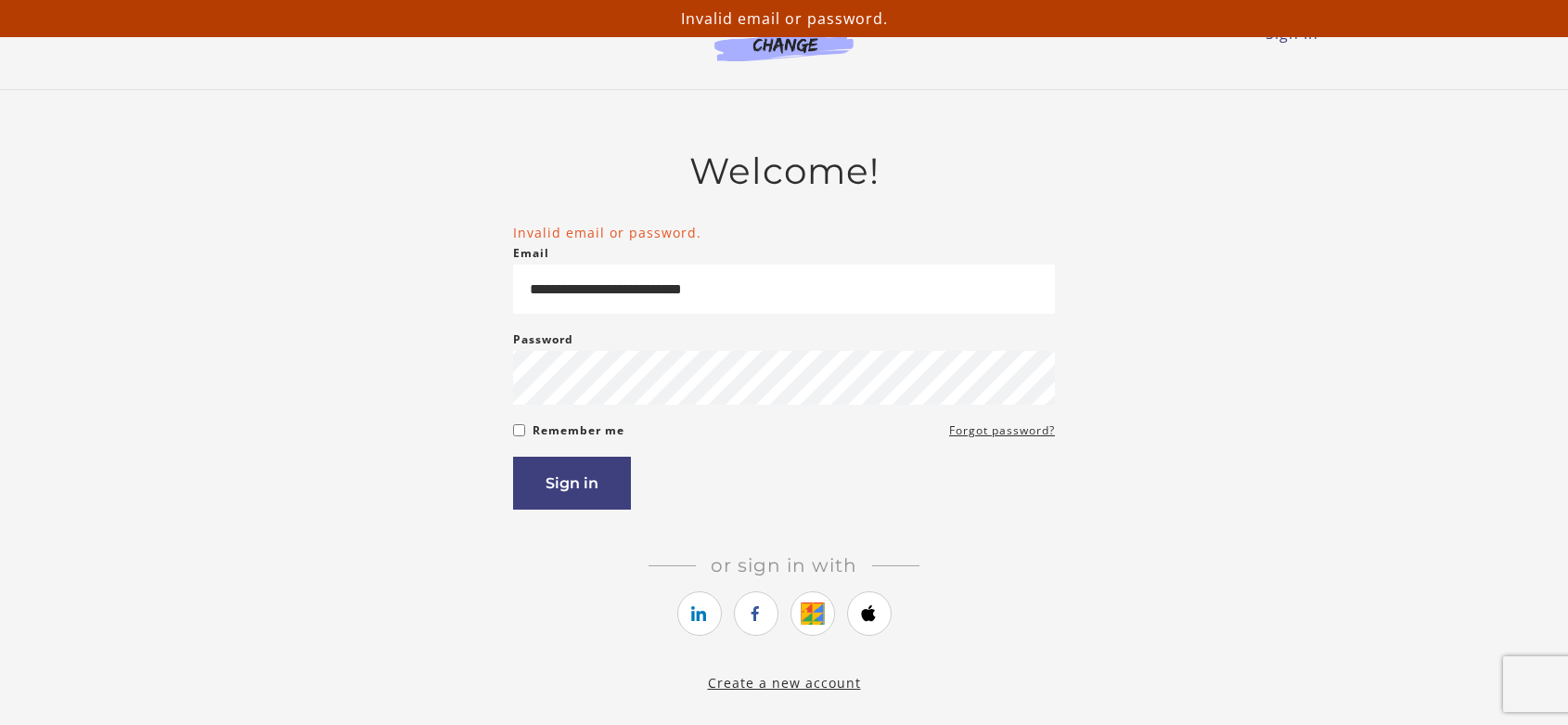 click on "**********" at bounding box center (784, 366) 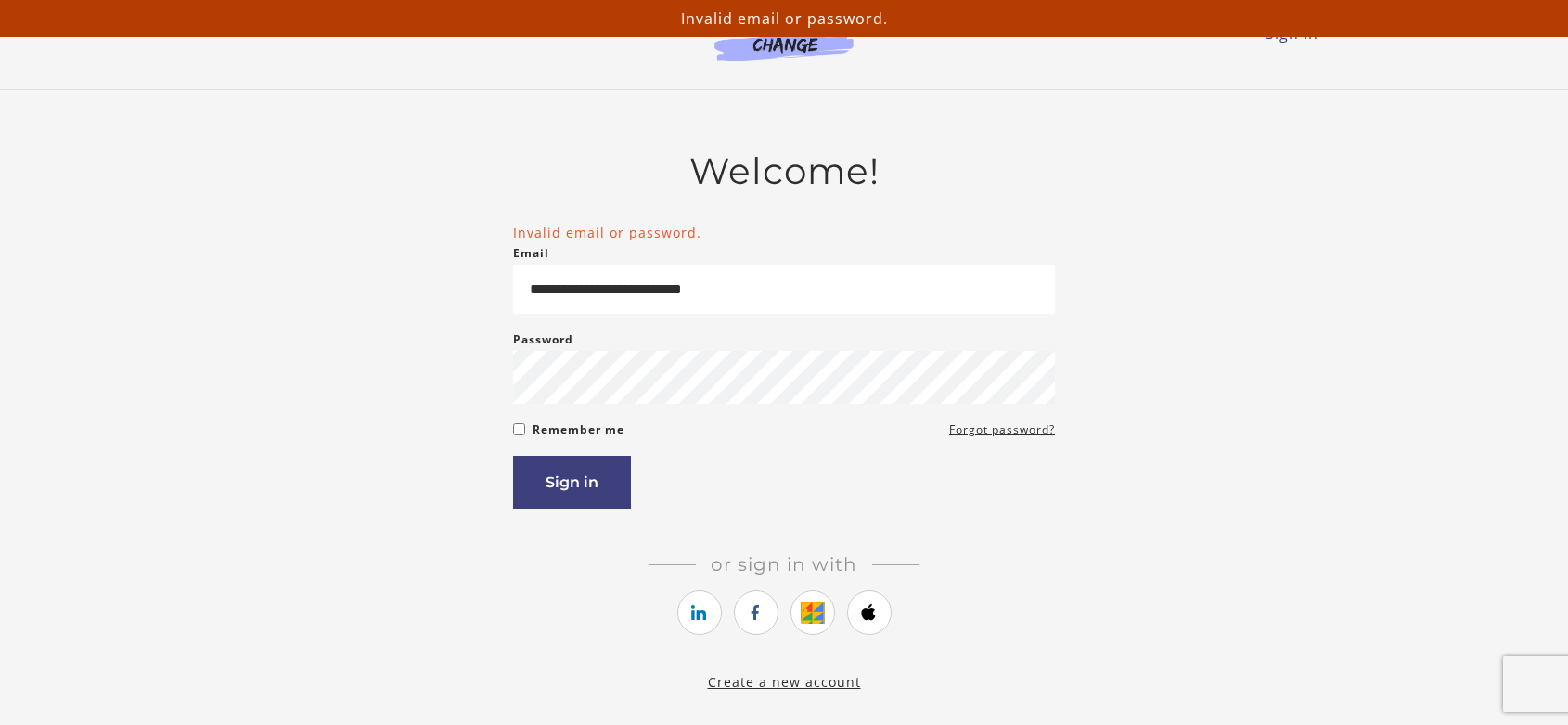 scroll, scrollTop: 0, scrollLeft: 0, axis: both 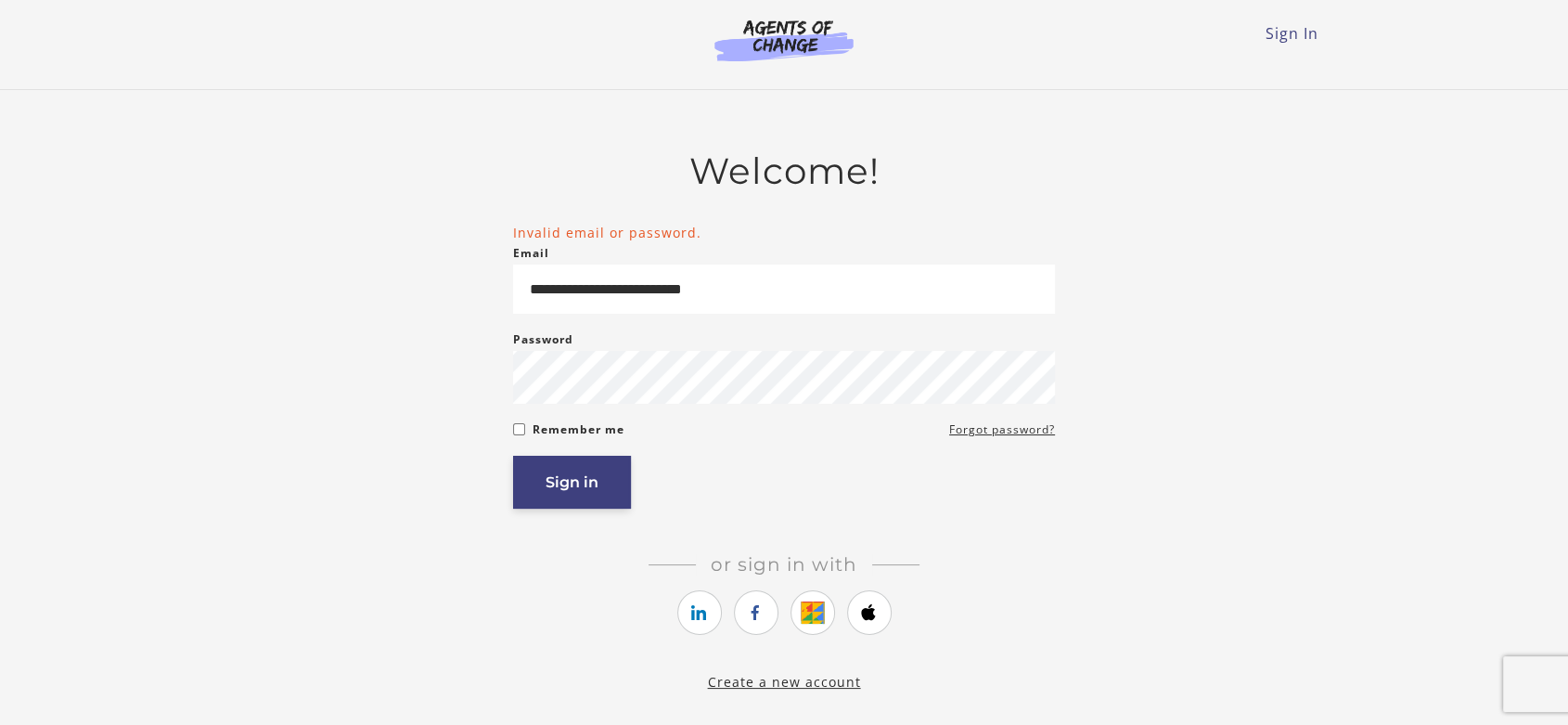 click on "Sign in" at bounding box center [572, 482] 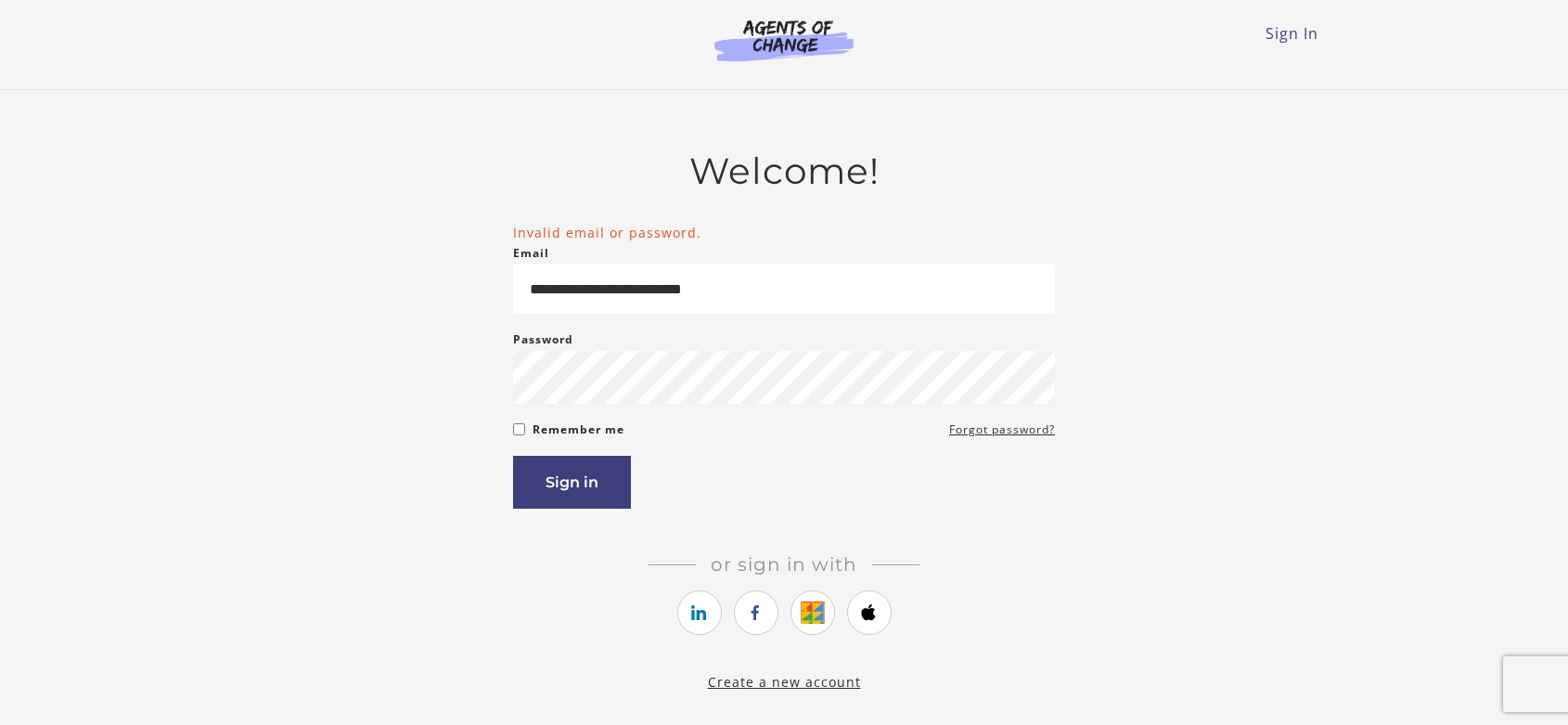 scroll, scrollTop: 0, scrollLeft: 0, axis: both 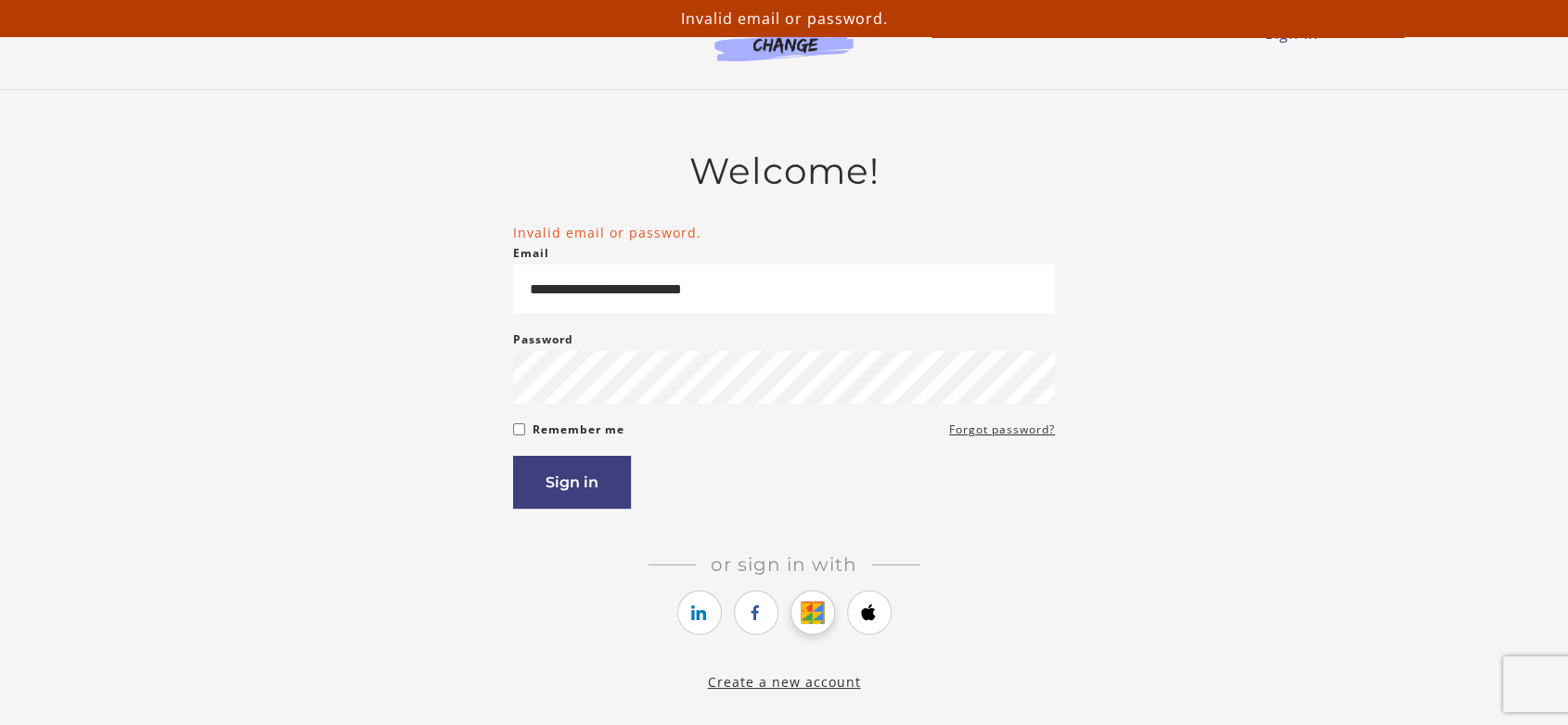 click at bounding box center (812, 613) 